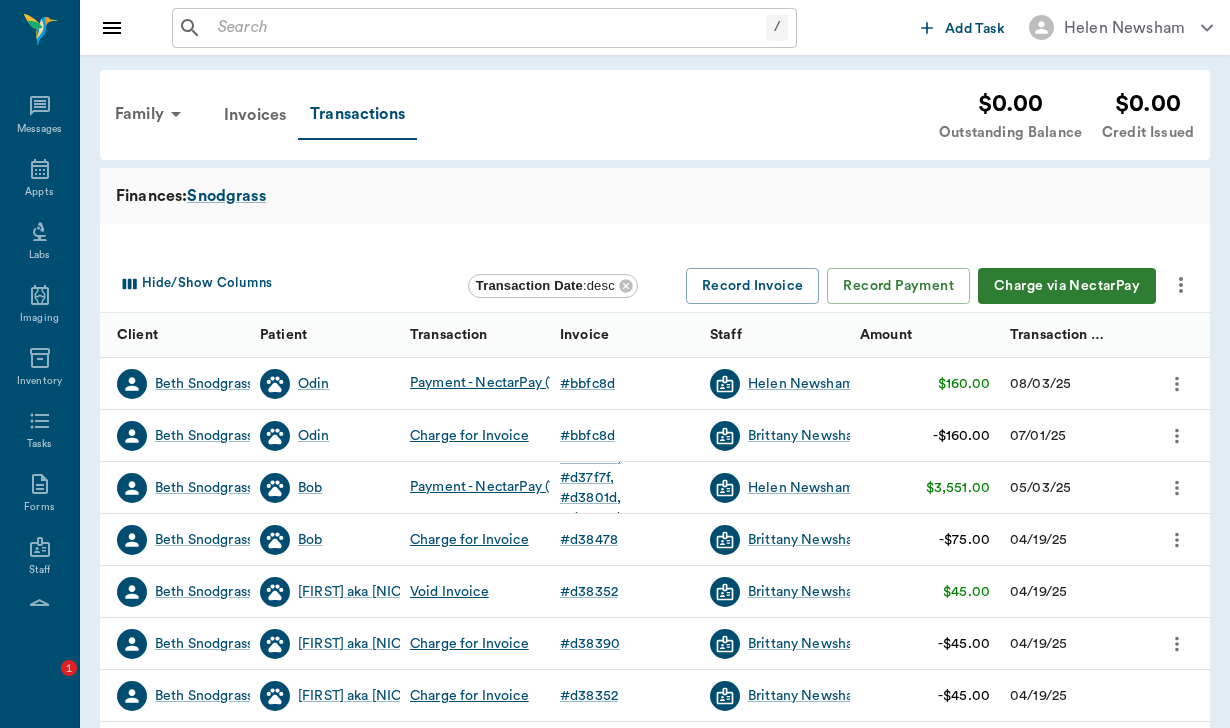 scroll, scrollTop: 17, scrollLeft: 0, axis: vertical 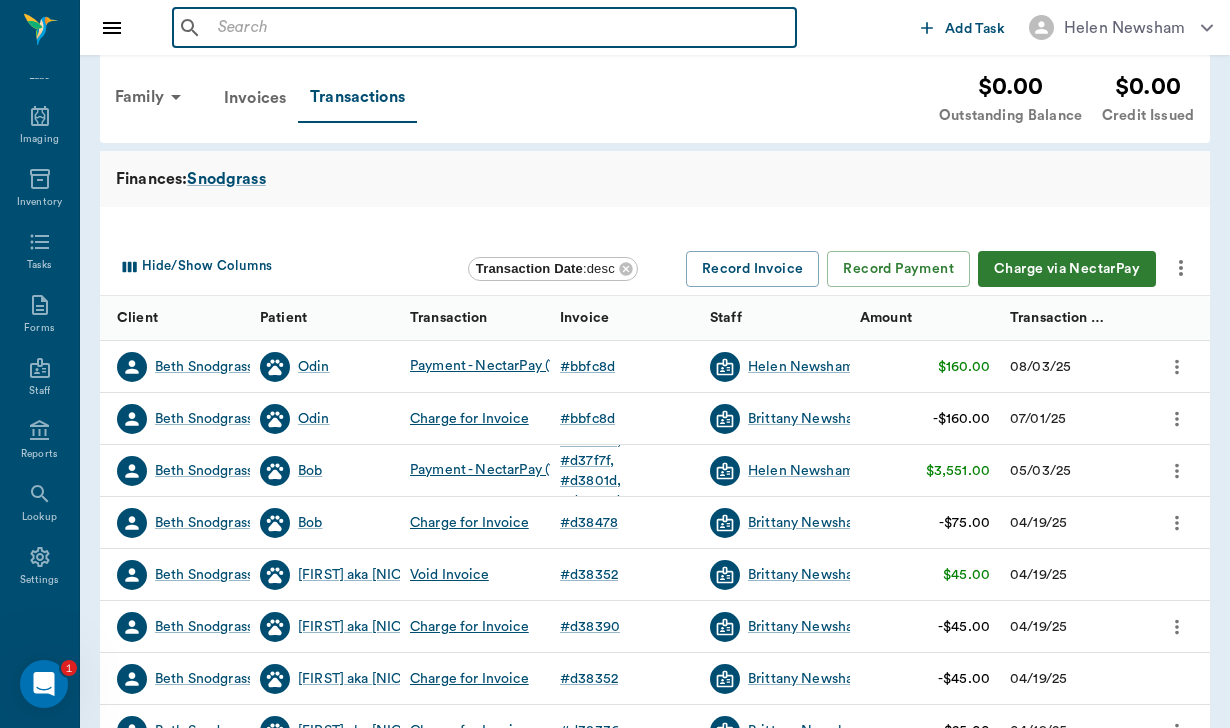click at bounding box center (499, 28) 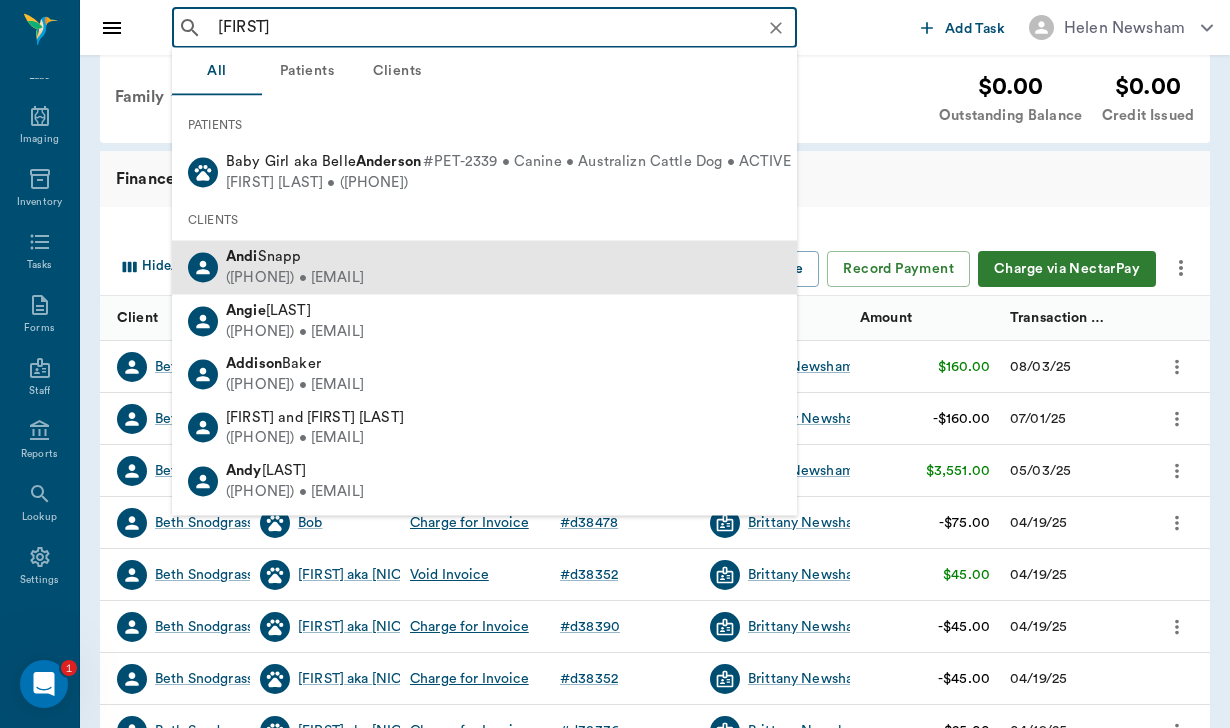 drag, startPoint x: 424, startPoint y: 269, endPoint x: 425, endPoint y: 287, distance: 18.027756 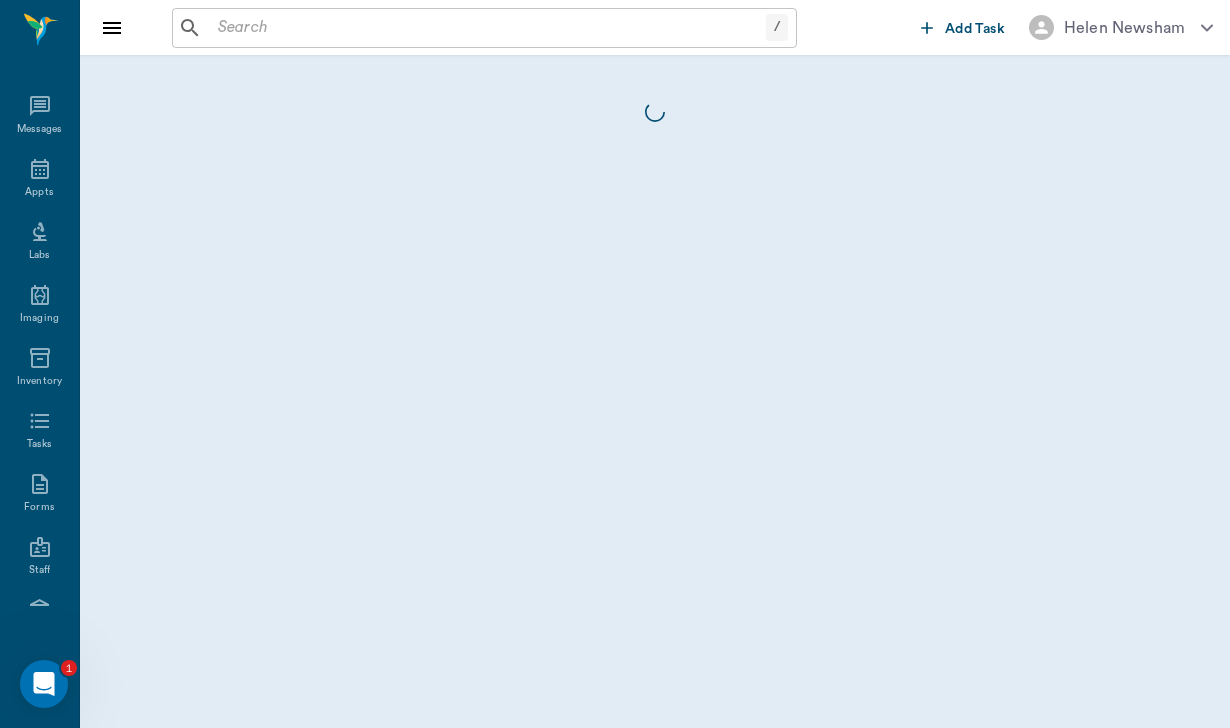 scroll, scrollTop: 0, scrollLeft: 0, axis: both 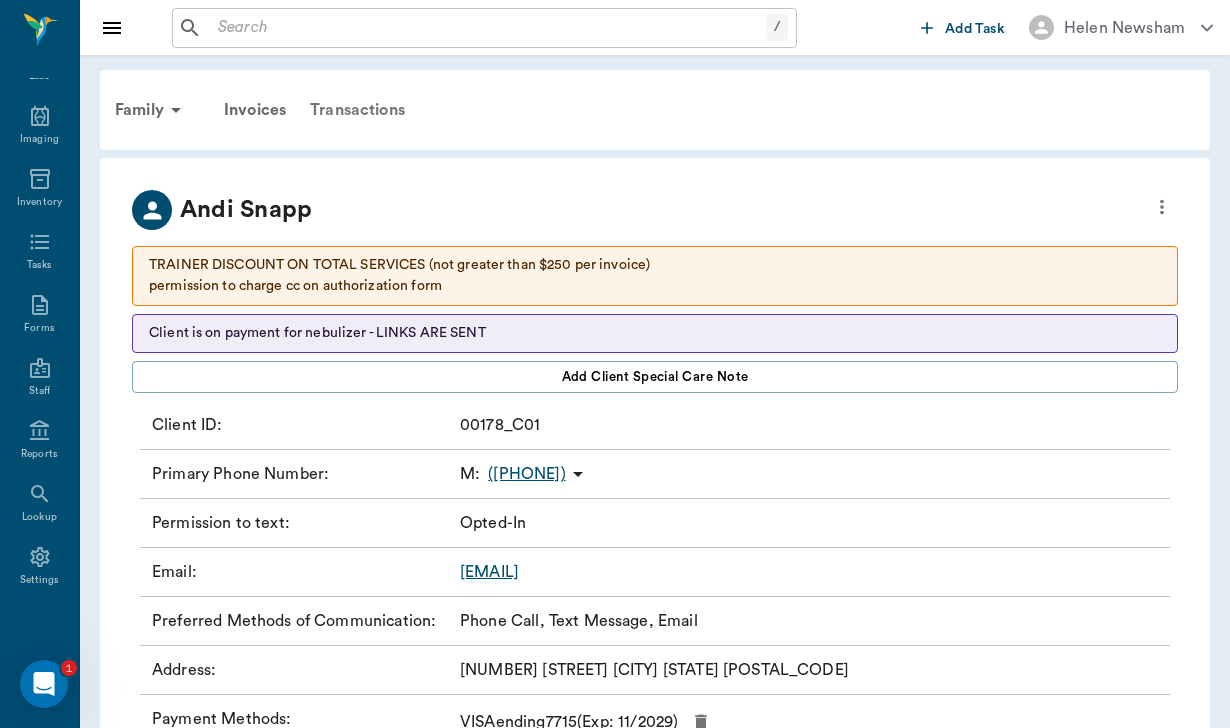 click on "Transactions" at bounding box center [357, 110] 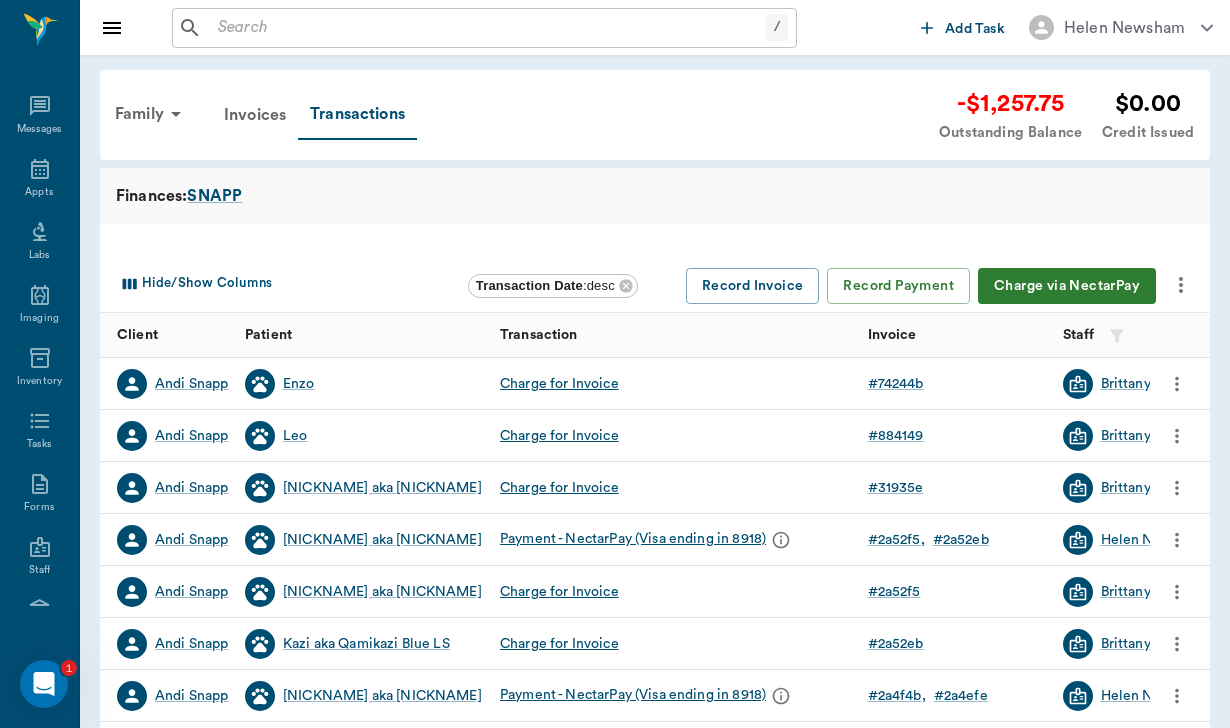 scroll, scrollTop: 184, scrollLeft: 0, axis: vertical 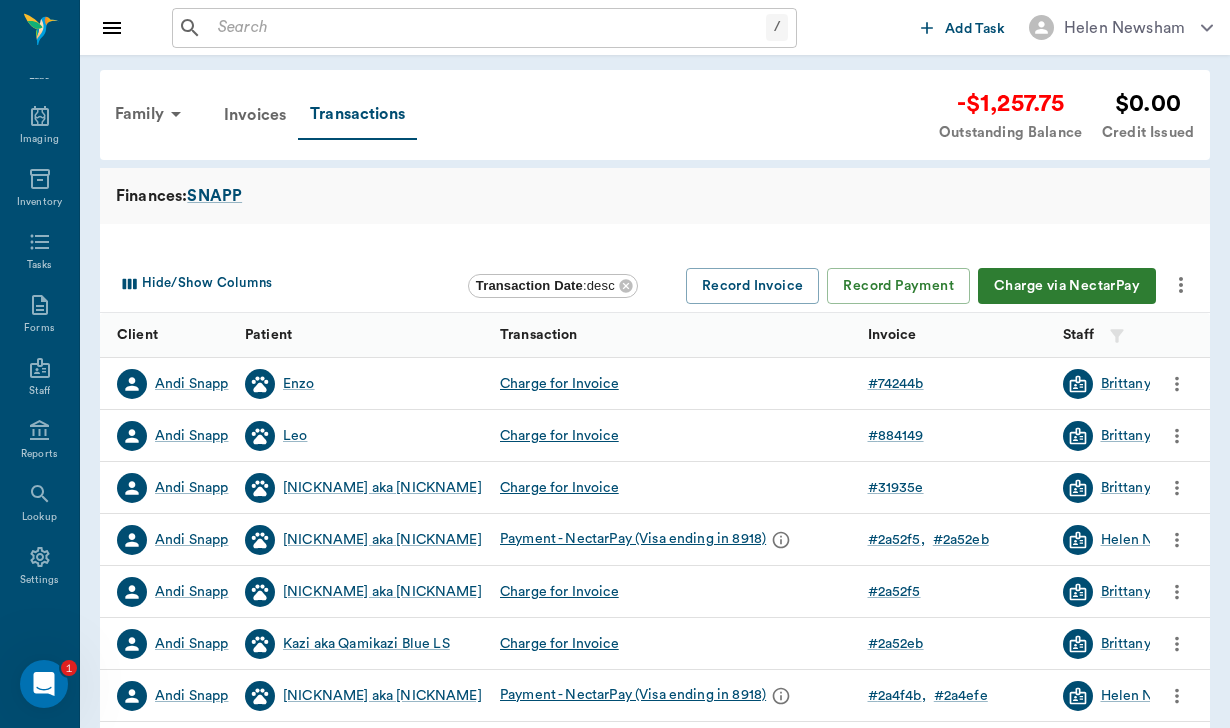 click on "Charge via NectarPay" at bounding box center [1067, 286] 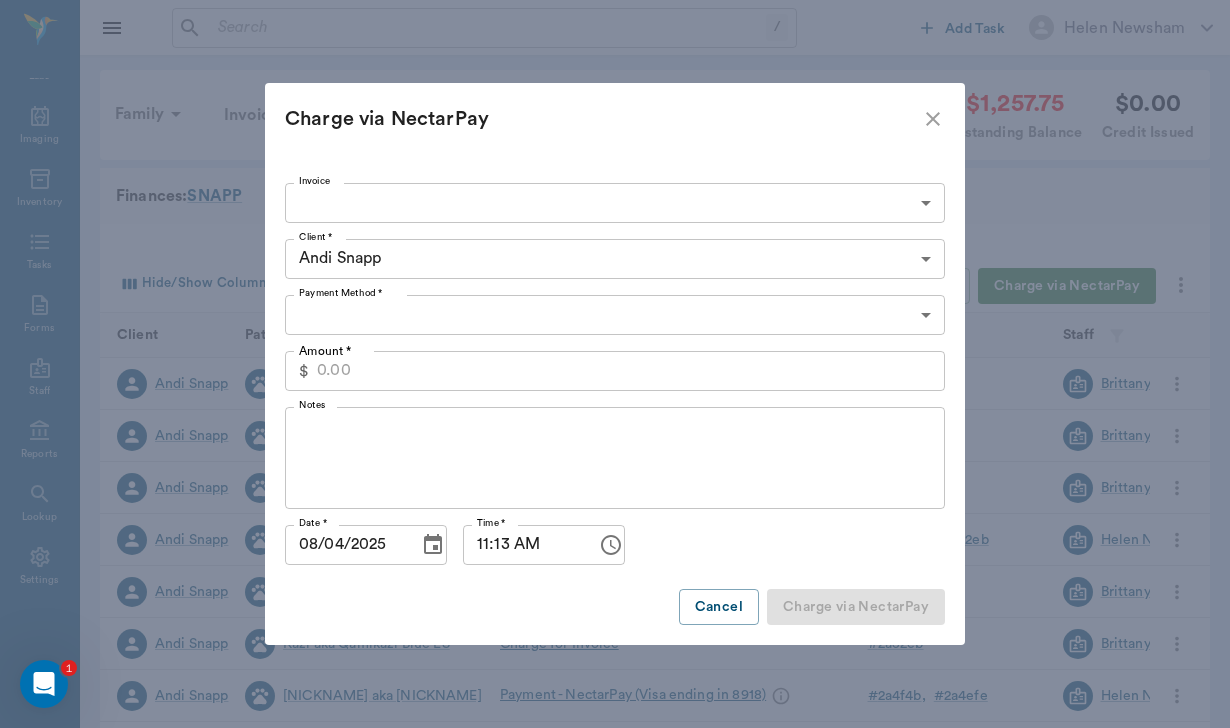 type on "CREDIT_CARDS_ON_FILE" 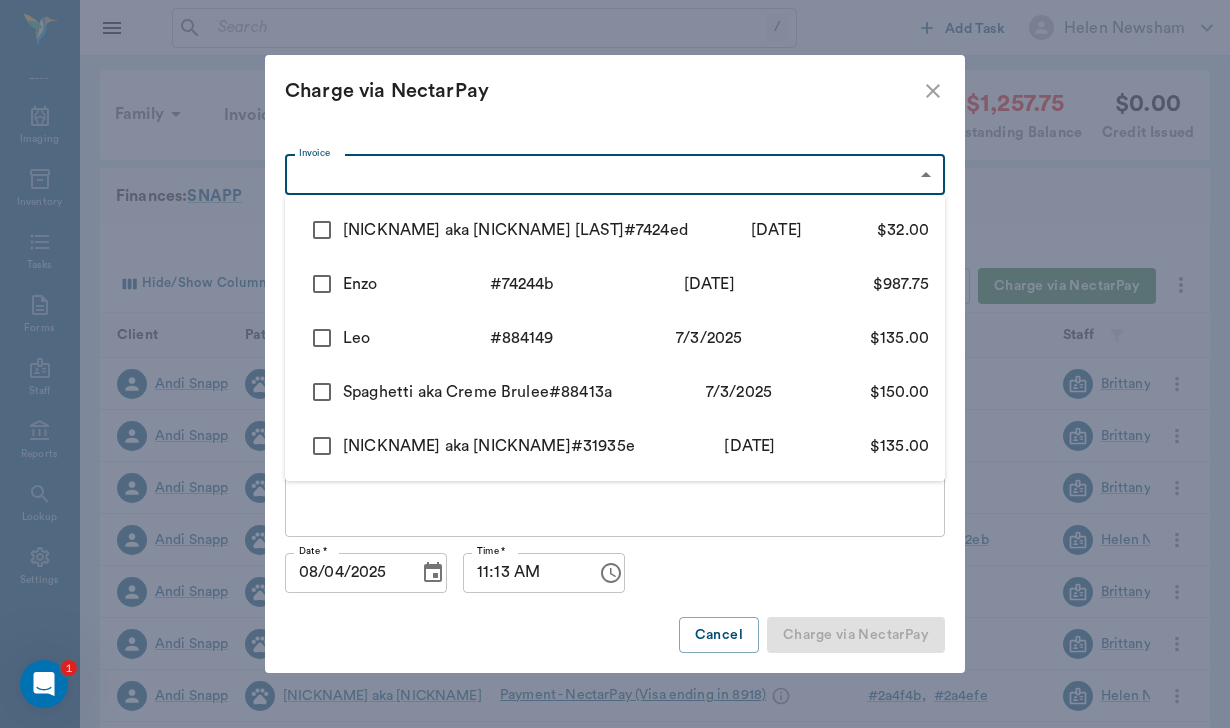 click on "/ ​ Add Task [FIRST] [LAST] Nectar Messages Appts Labs Imaging Inventory Tasks Forms Staff Reports Lookup Settings Family Invoices Transactions [PRICE] Outstanding Balance $0.00 Credit Issued Finances:    [LAST] Hide/Show Columns Transaction Date :  desc Record Invoice Record Payment Charge via NectarPay Client Patient Transaction Invoice Staff Amount Transaction Date [FIRST] [LAST] [FIRST] Charge for Invoice # [HASH] [FIRST] [LAST] [PRICE] [DATE] [FIRST] [LAST] [FIRST] Payment - NectarPay (Visa ending in [CARD_LAST_4]) # [HASH] [FIRST] [LAST] [PRICE] [DATE] [FIRST] [LAST] [FIRST] Charge for Invoice # [HASH] [FIRST] [LAST] [PRICE] [DATE] [FIRST] [LAST] [FIRST] Payment - NectarPay (Visa ending in [CARD_LAST_4]) # [HASH] [FIRST] [LAST] [PRICE] [DATE] [FIRST] [LAST] [FIRST] Charge for Invoice # [HASH] [FIRST] [LAST] [PRICE] [DATE] [FIRST] [LAST] [FIRST] [LAST] # [HASH] # [HASH] #" at bounding box center (615, 615) 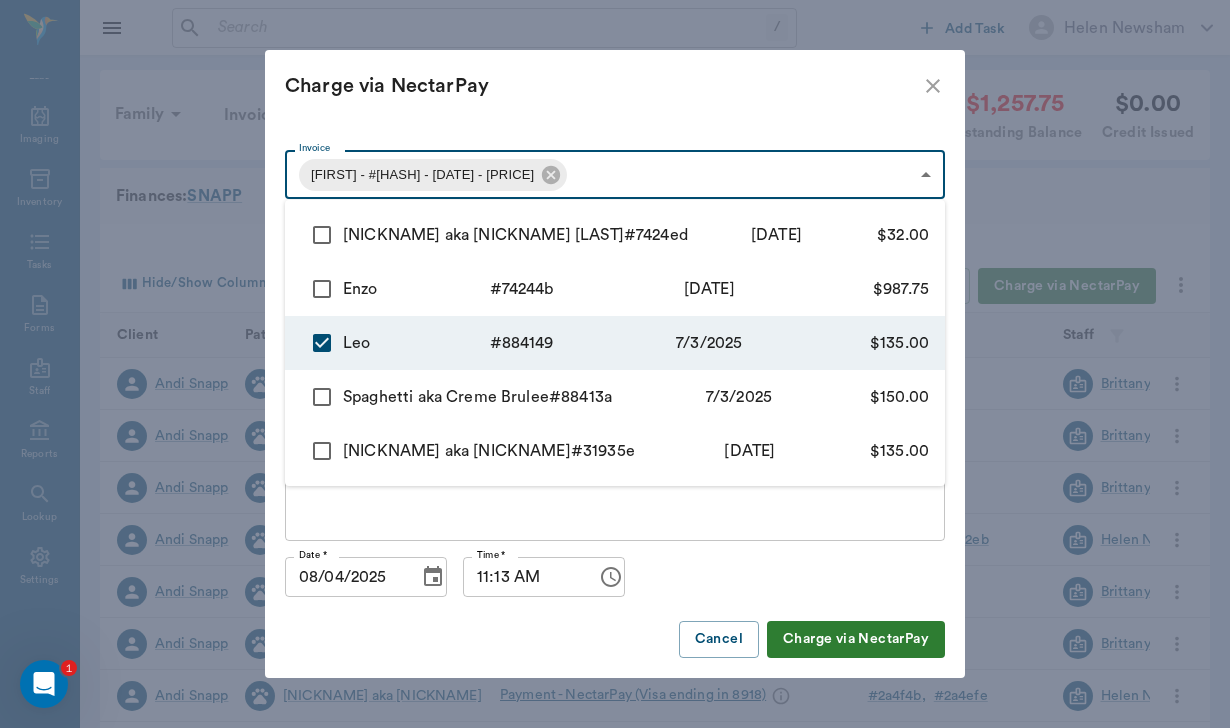 click at bounding box center (322, 451) 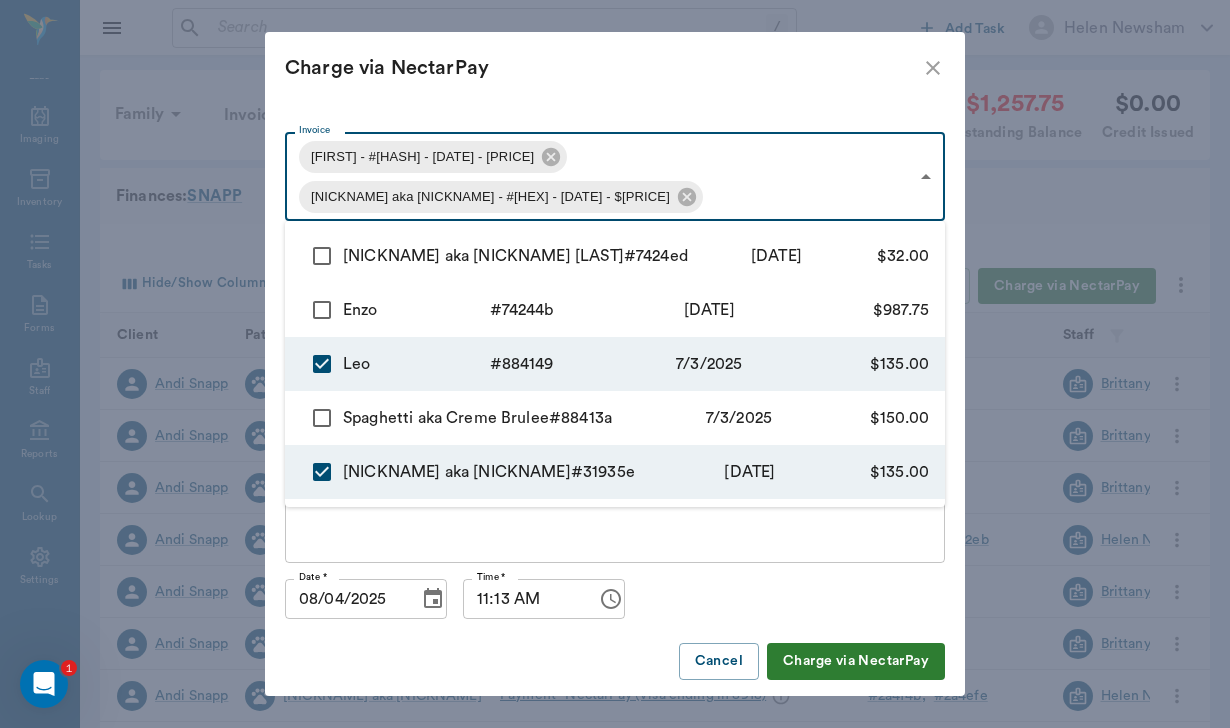 type on "6866ce6818a802ff74884149,685bdd8e1d6d6d11c431935e" 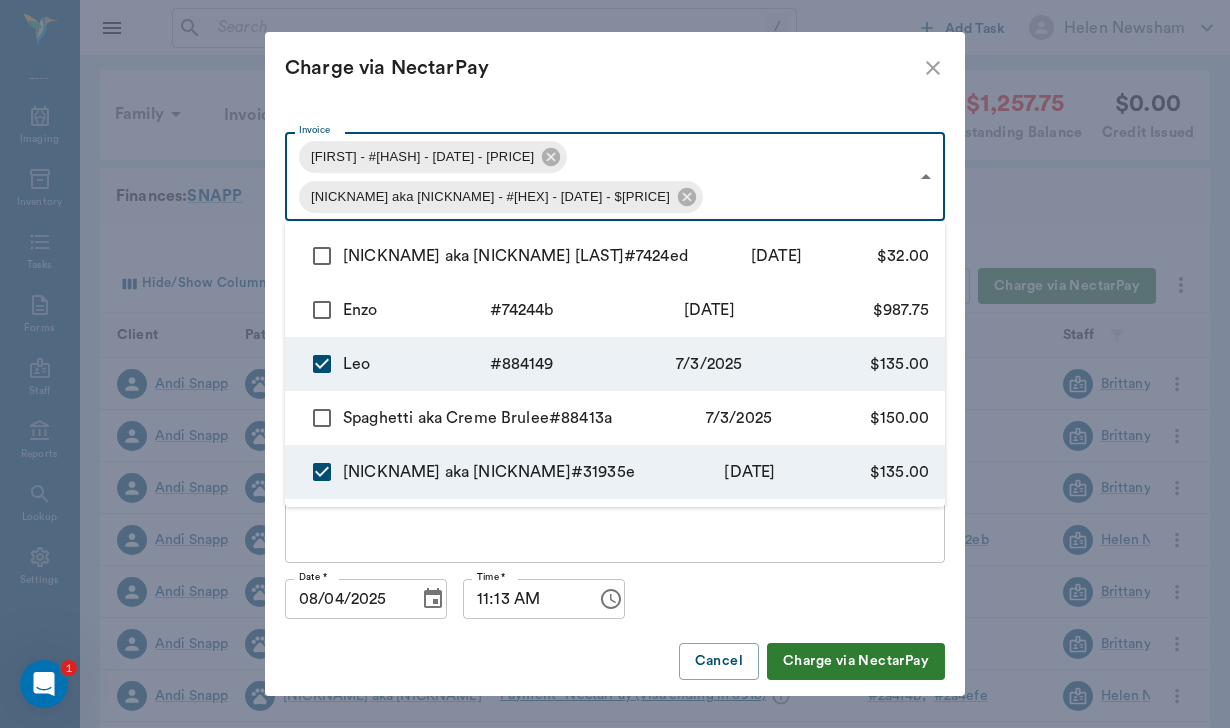 type on "270.00" 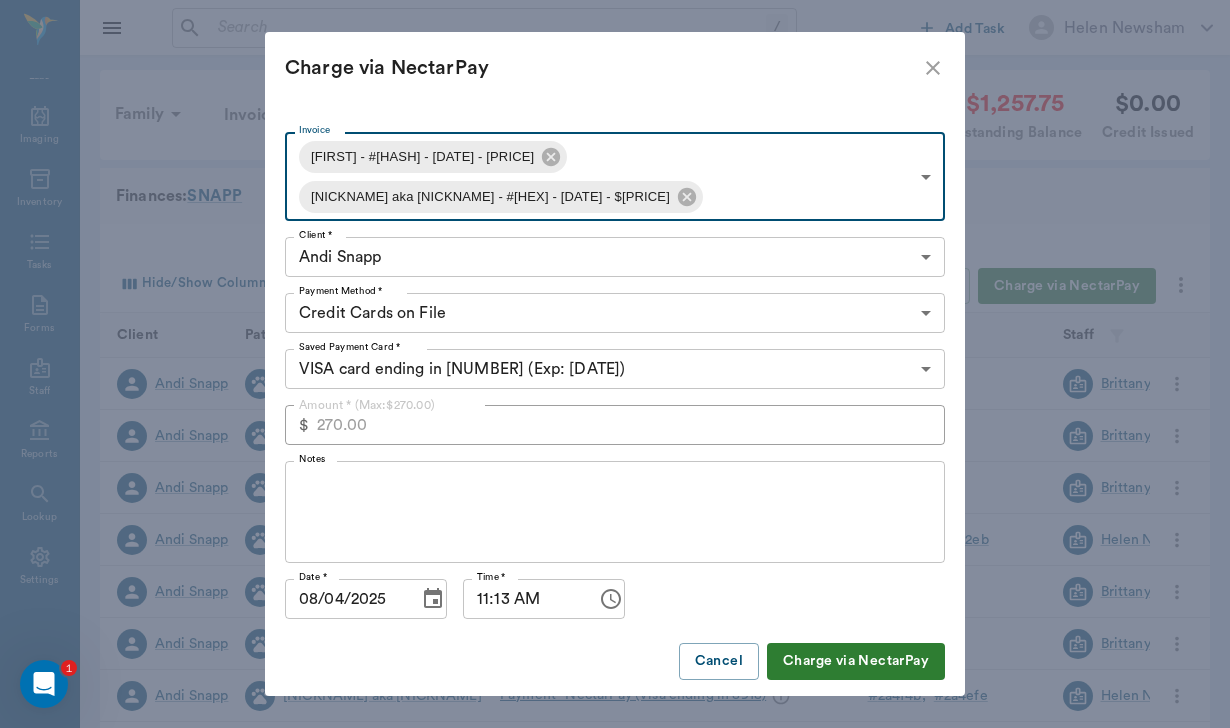 click on "Notes" at bounding box center [615, 512] 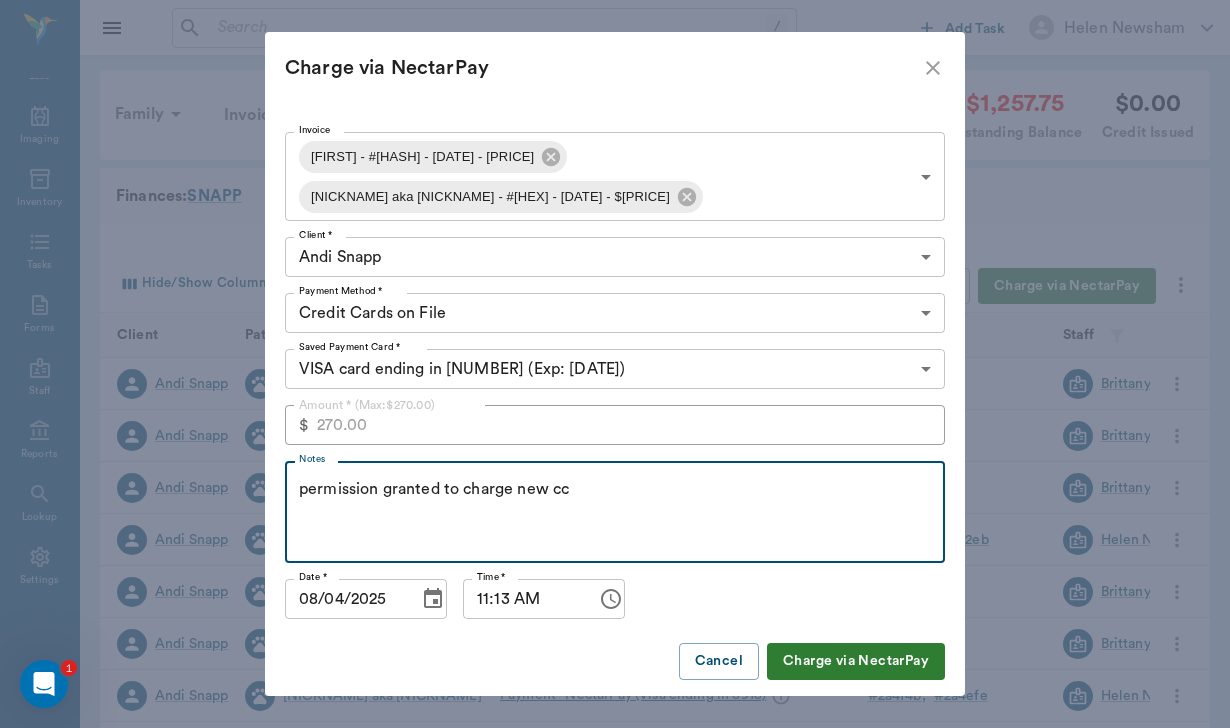 type on "permission granted to charge new cc" 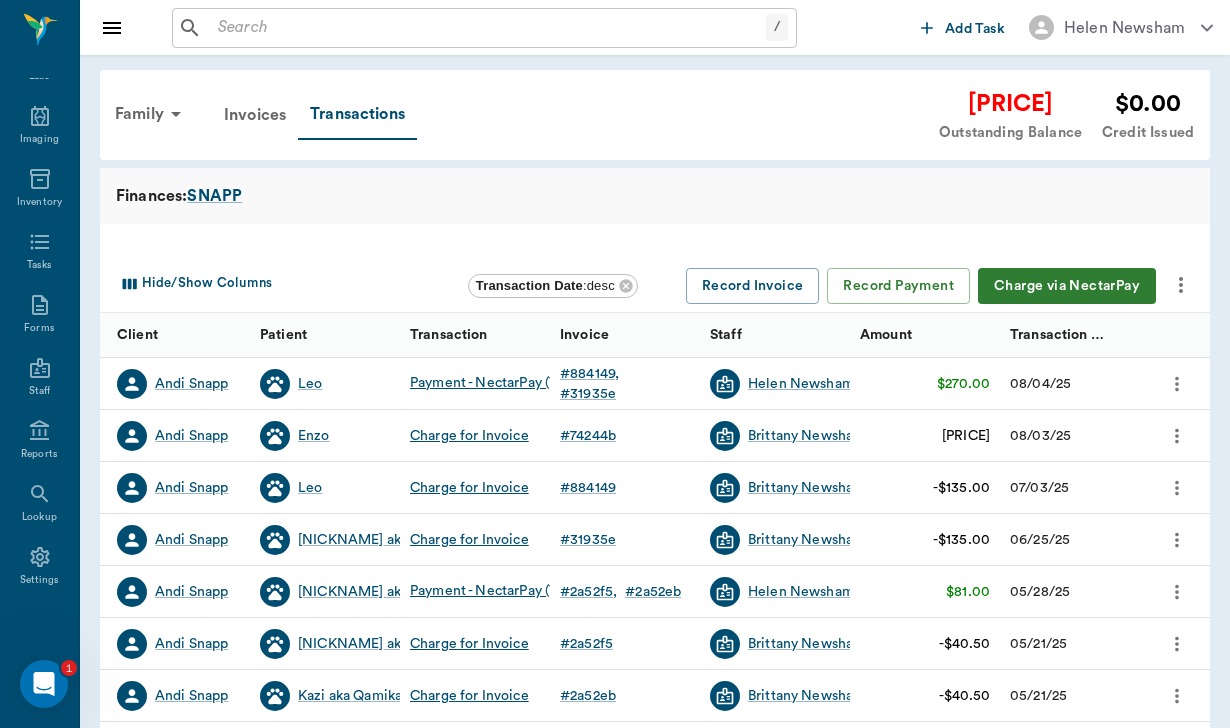 type 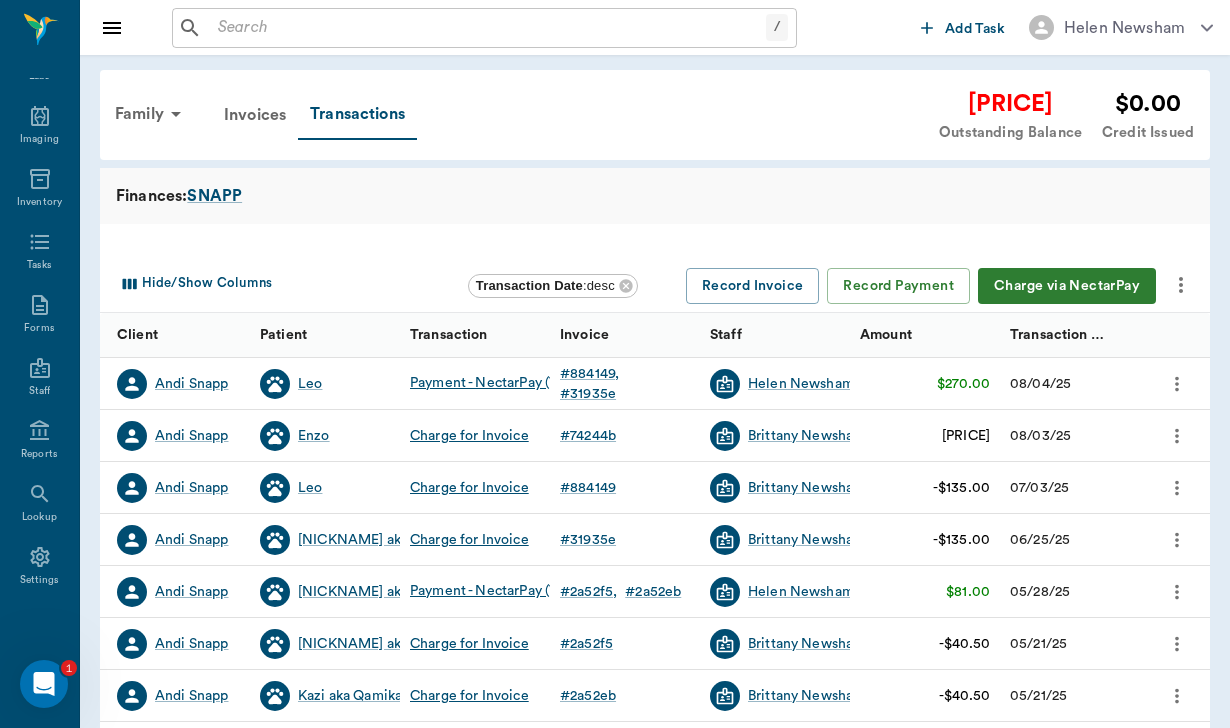 click on "Family Invoices Transactions -$987.75 Outstanding Balance $0.00 Credit Issued" at bounding box center (648, 115) 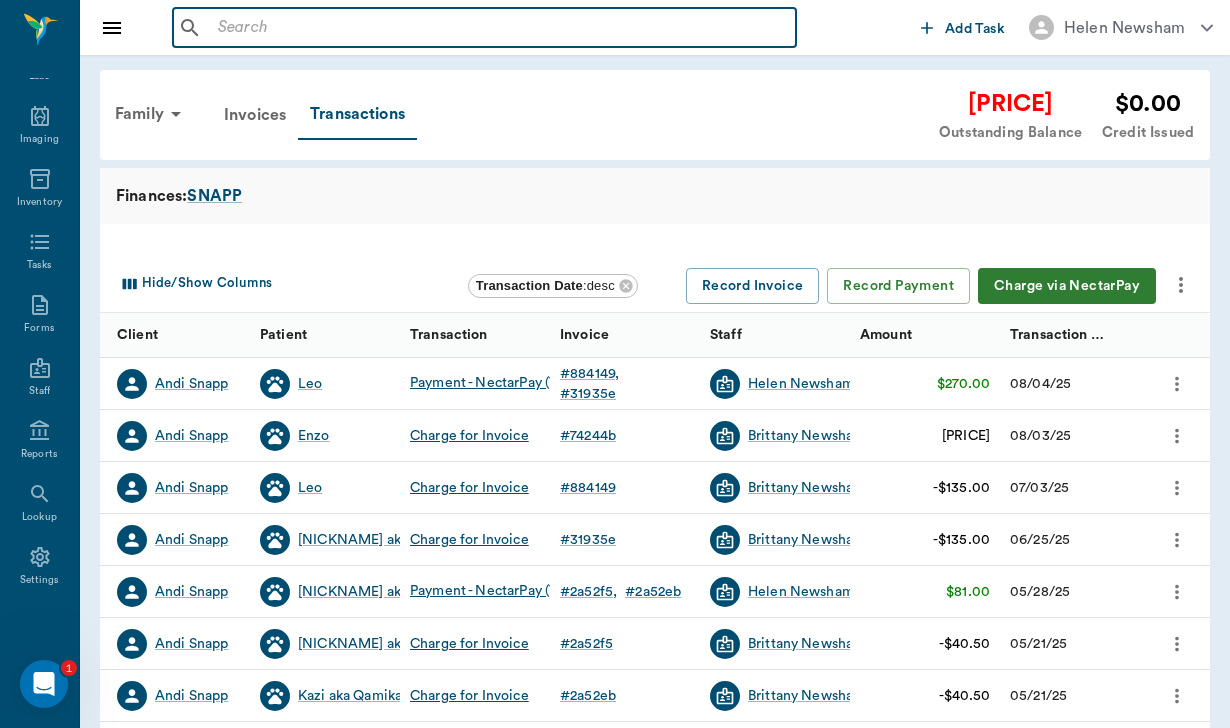 click at bounding box center [499, 28] 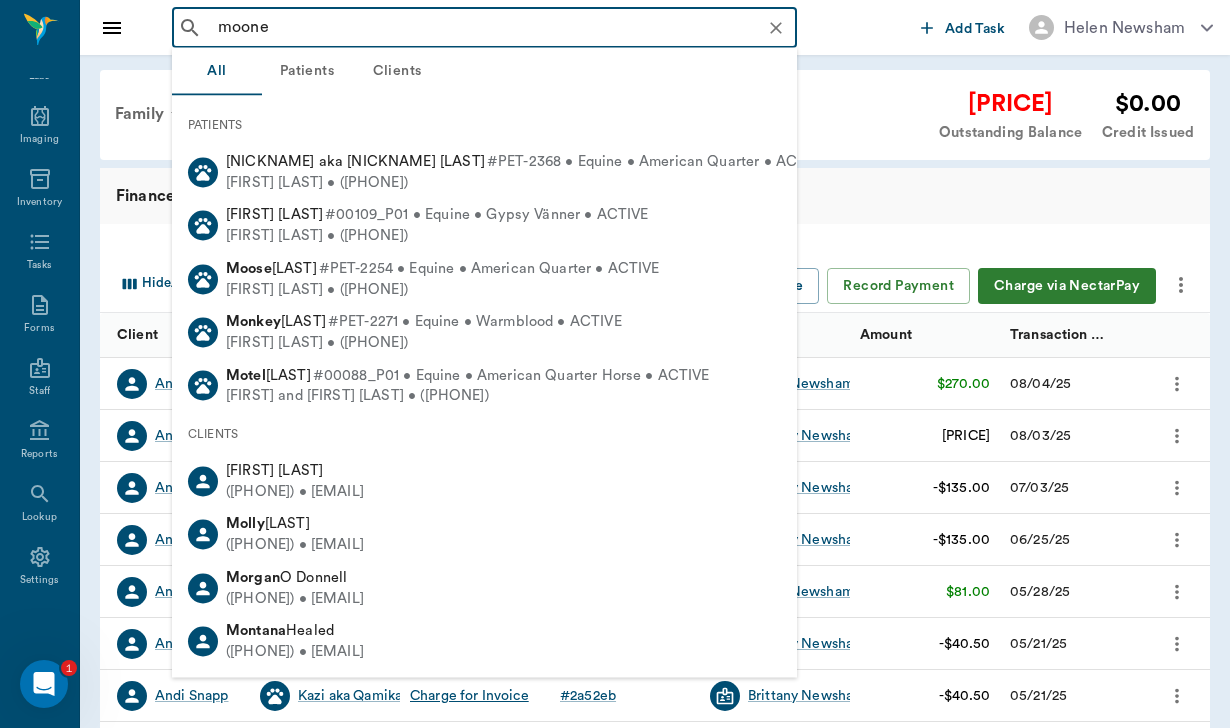type on "mooney" 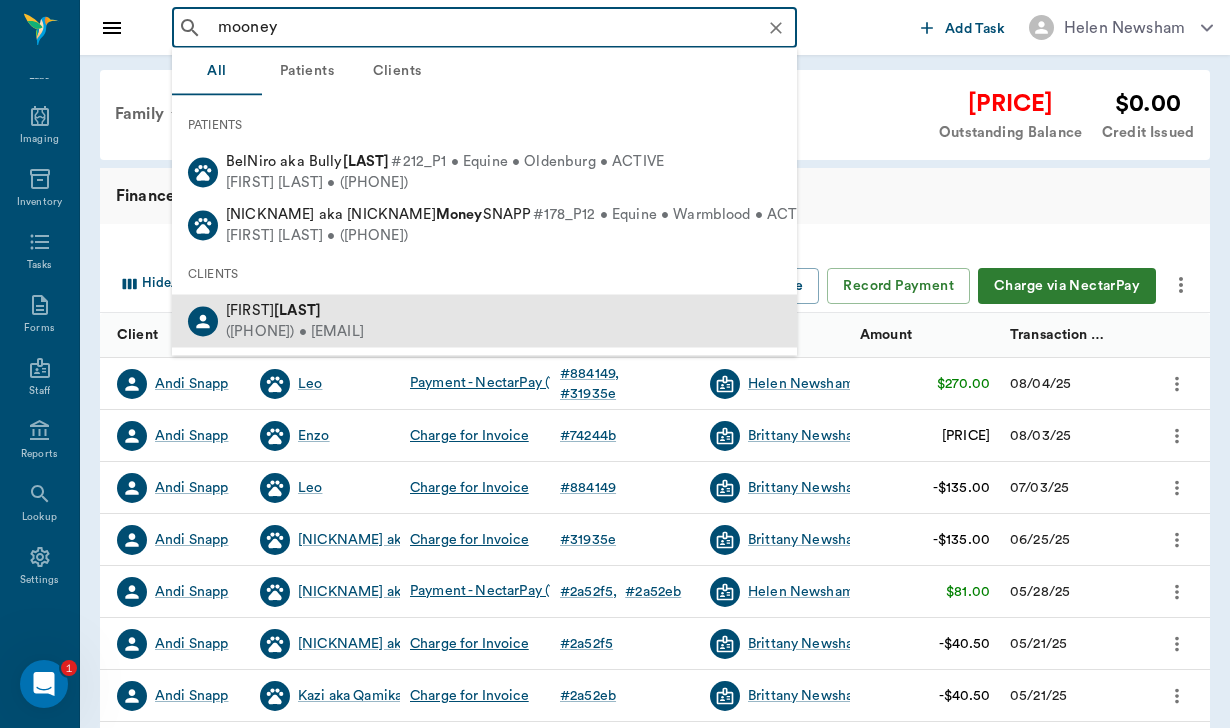 click on "([PHONE])   • [EMAIL]" at bounding box center [295, 331] 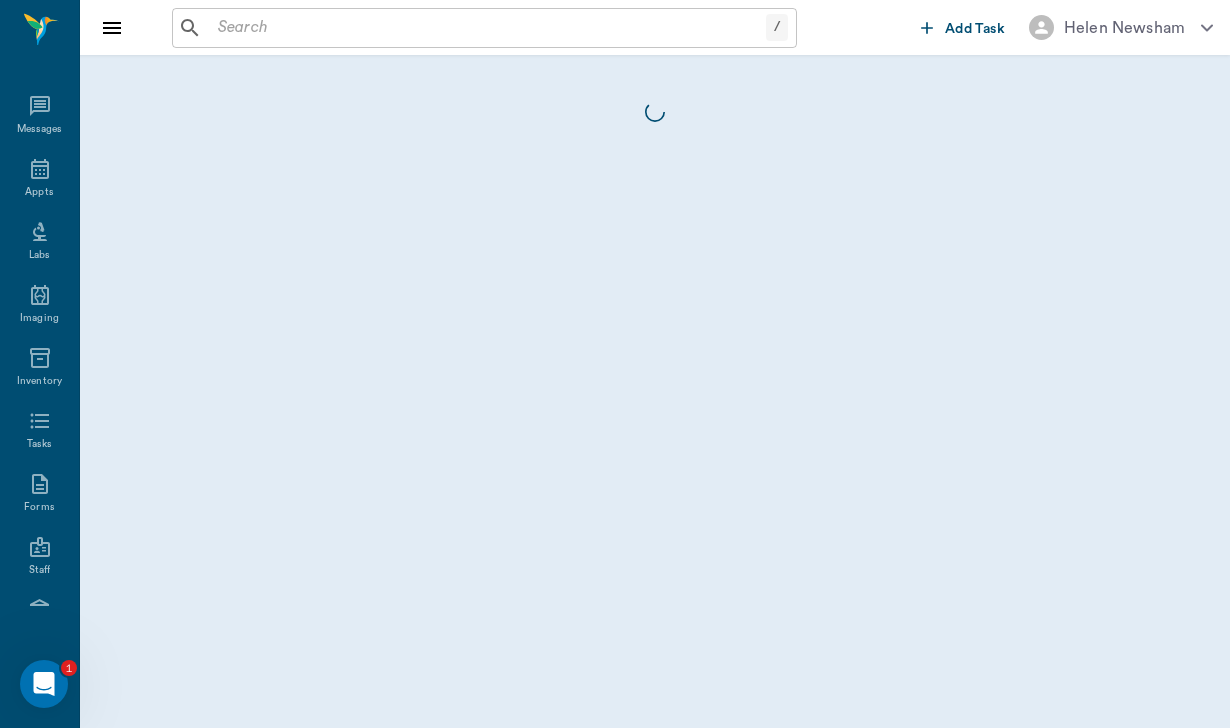 scroll, scrollTop: 184, scrollLeft: 0, axis: vertical 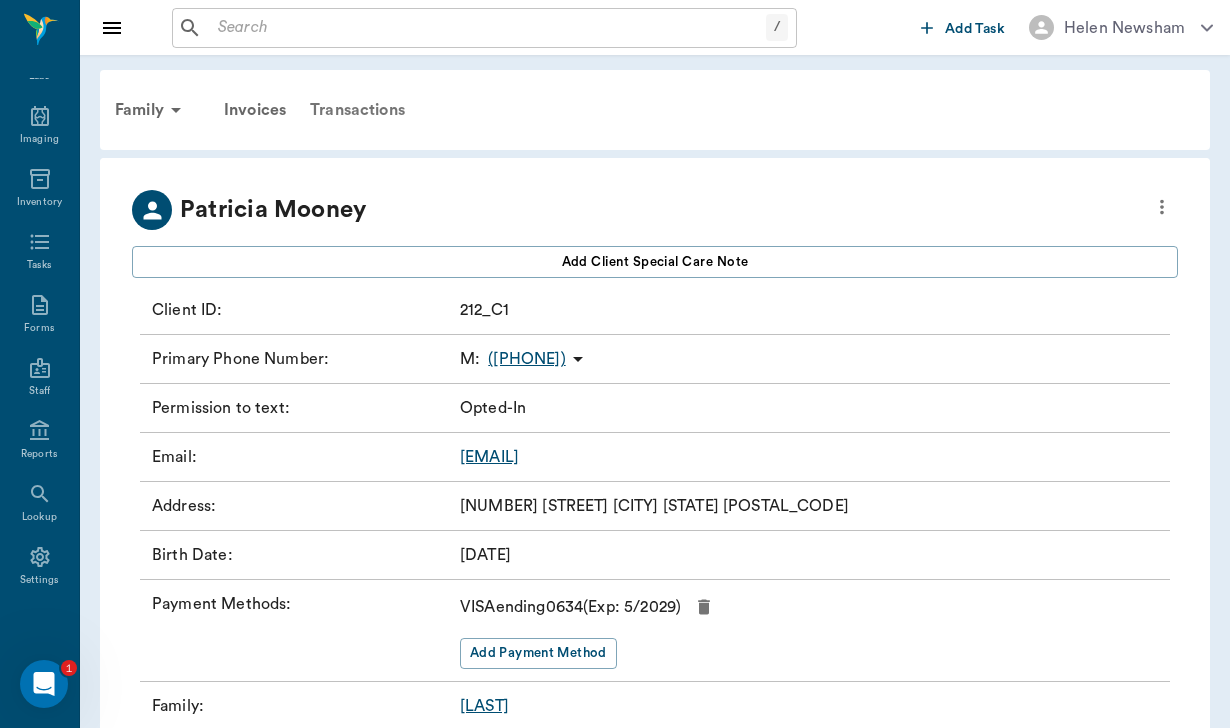 click on "Transactions" at bounding box center [357, 110] 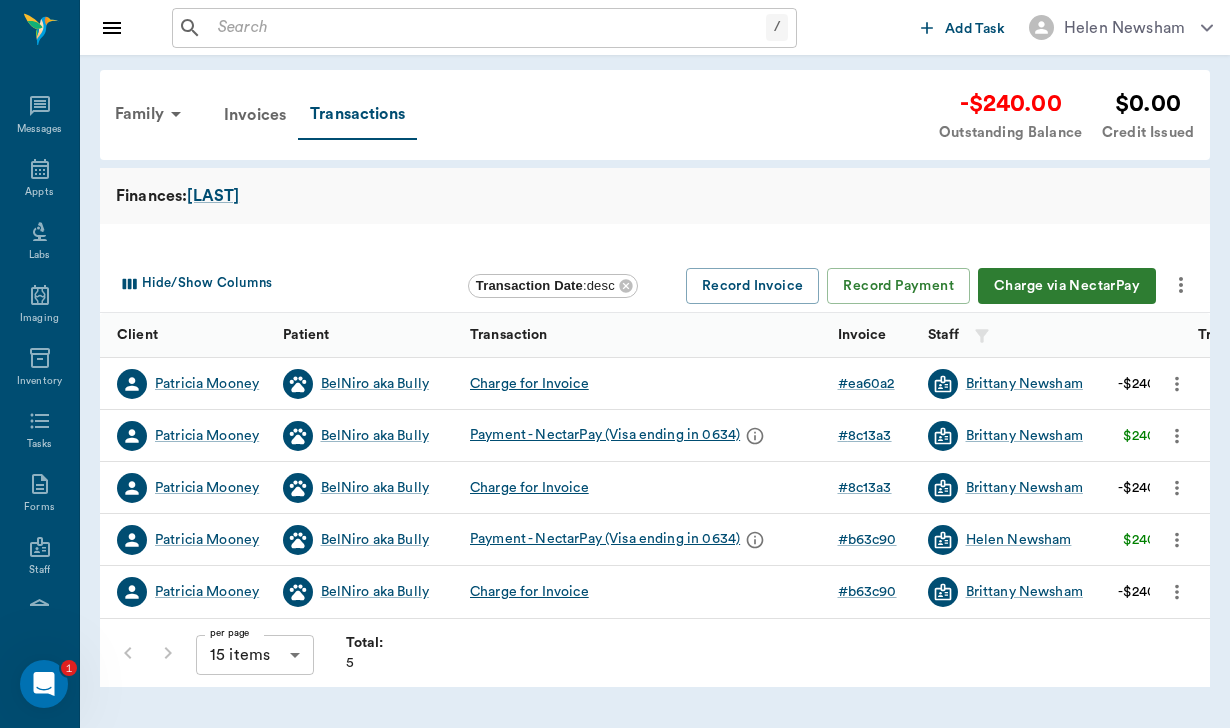 scroll, scrollTop: 184, scrollLeft: 0, axis: vertical 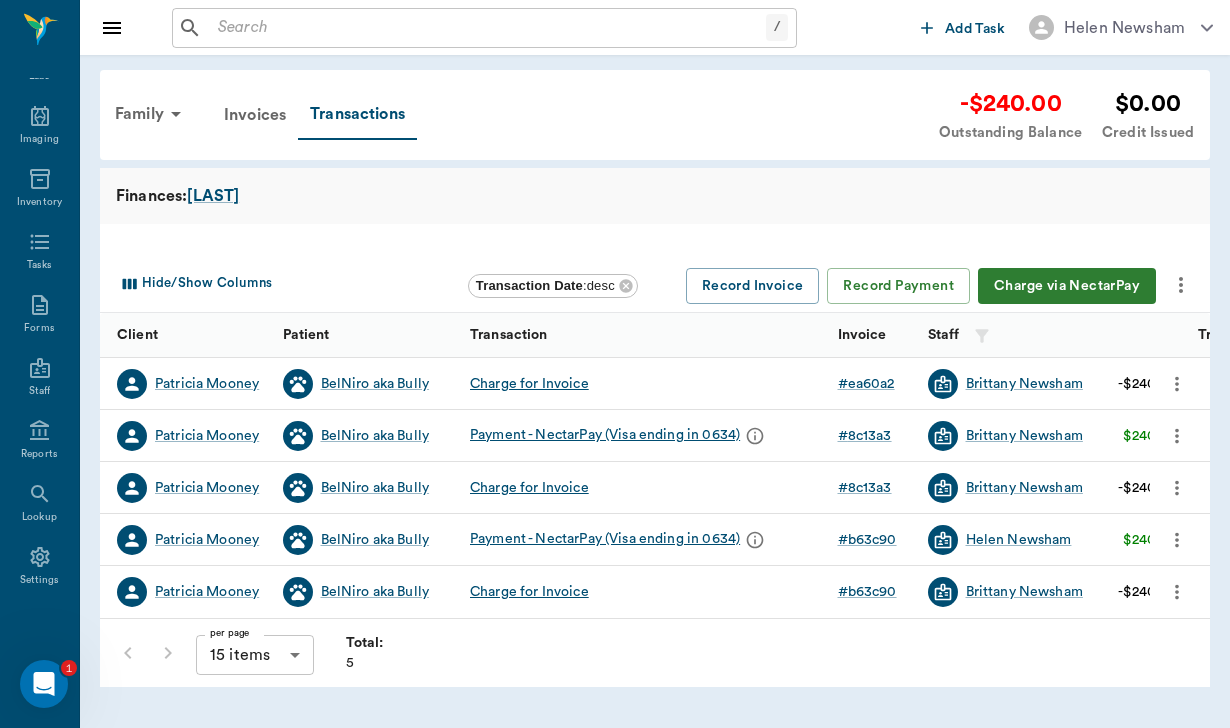click on "Charge via NectarPay" at bounding box center (1067, 286) 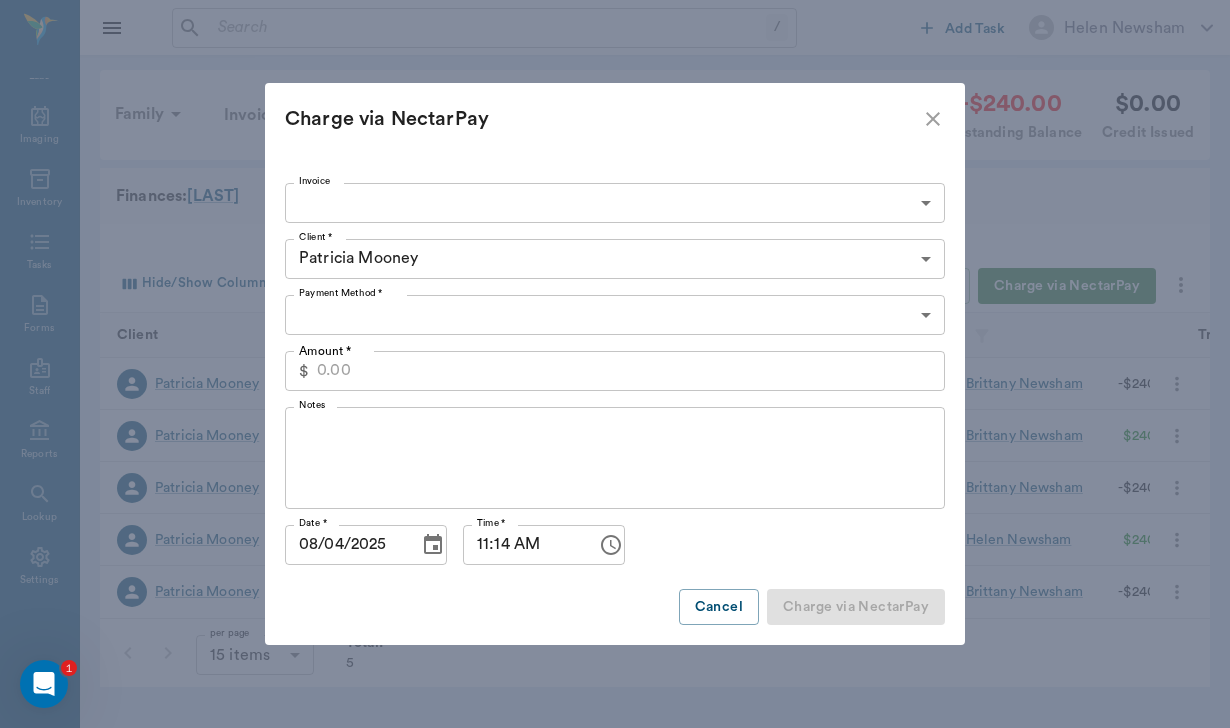 type on "CREDIT_CARDS_ON_FILE" 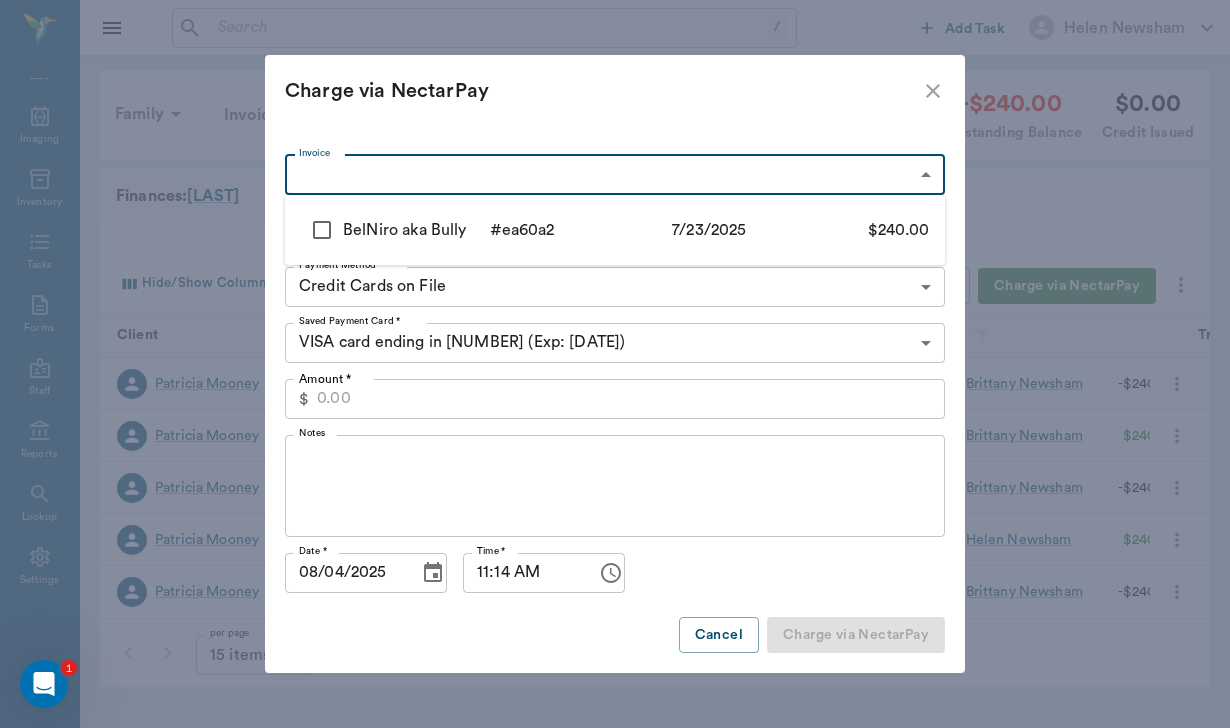 click on "/ ​ Add Task [FIRST] [LAST] Nectar Messages Appts Labs Imaging Inventory Tasks Forms Staff Reports Lookup Settings Family Invoices Transactions [PRICE] Outstanding Balance $0.00 Credit Issued Finances:    [LAST] Hide/Show Columns Transaction Date :  desc Record Invoice Record Payment Charge via NectarPay Client Patient Transaction Invoice Staff Amount Transaction Date [FIRST] [LAST] [FIRST] [LAST] Charge for Invoice # [HASH] [FIRST] [LAST] [PRICE] [DATE] [FIRST] [LAST] [FIRST] [LAST] Payment - NectarPay (Visa ending in [CARD_LAST_4]) # [HASH] [FIRST] [LAST] [PRICE] [DATE] [FIRST] [LAST] [FIRST] [LAST] Charge for Invoice # [HASH] [FIRST] [LAST] [PRICE] [DATE] [FIRST] [LAST] [FIRST] [LAST] Payment - NectarPay (Visa ending in [CARD_LAST_4]) # [HASH] [FIRST] [LAST] [PRICE] [DATE] [FIRST] [LAST] [FIRST] [LAST] Charge for Invoice # [HASH] [FIRST] [LAST] [PRICE] [DATE] [FIRST] [LAST] [FIRST] [LAST] Payment - NectarPay (Visa ending in [CARD_LAST_4]) # [HASH] [FIRST] [LAST] [PRICE] [DATE] [FIRST] [LAST] [FIRST] [LAST] Charge for Invoice # [HASH] [FIRST] [LAST] [PRICE] [DATE] per page 15 items 15 per page Total:   5 NectarVet | High Caliber Performance 1 [DATE] 12PM Settings Sign Out Patients" at bounding box center [615, 364] 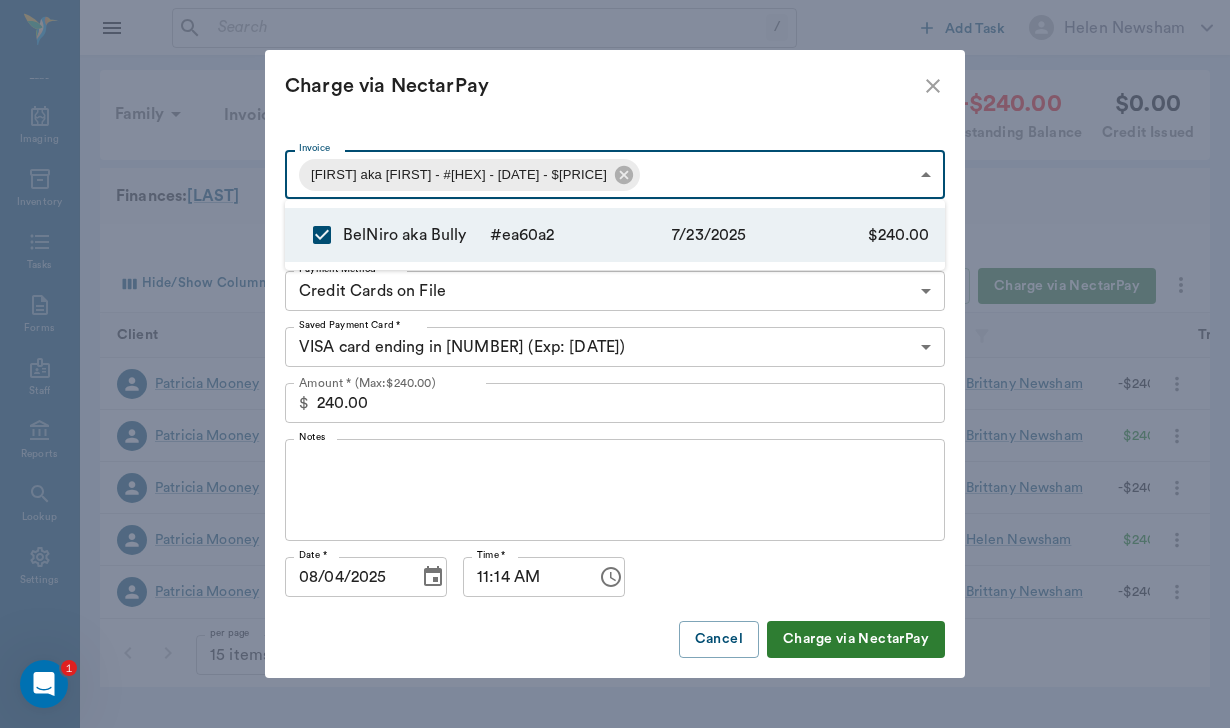 click at bounding box center [615, 364] 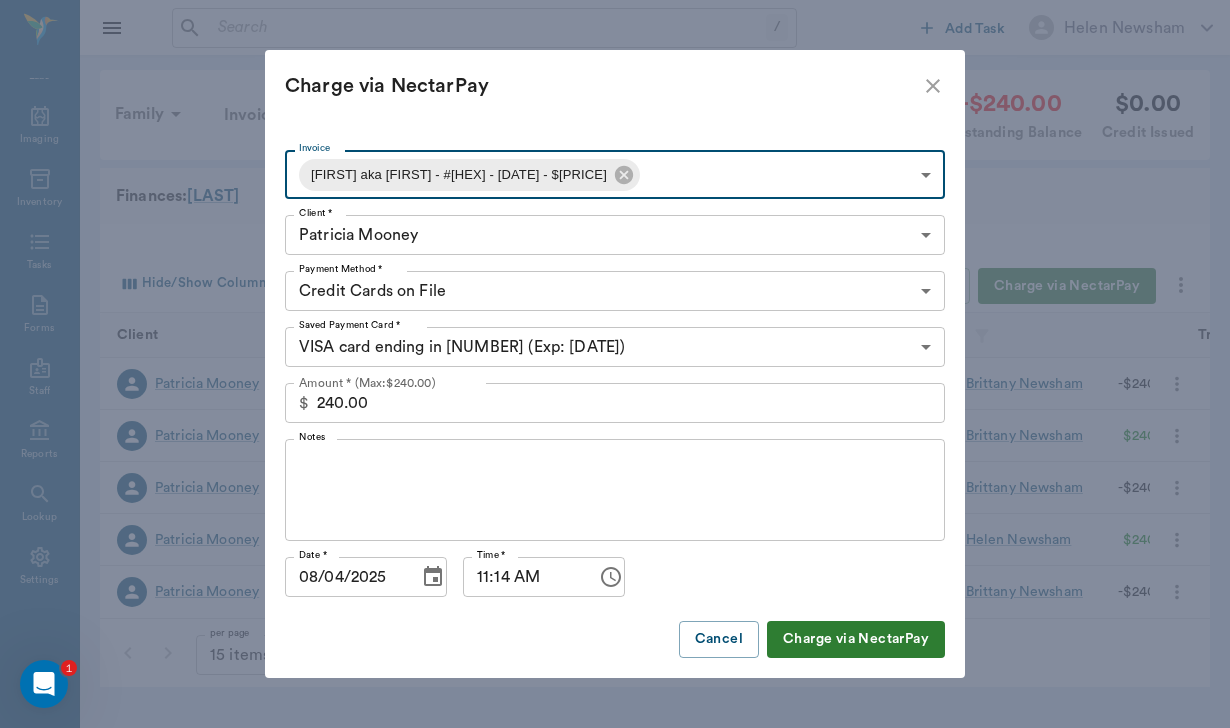 click on "Notes" at bounding box center (615, 490) 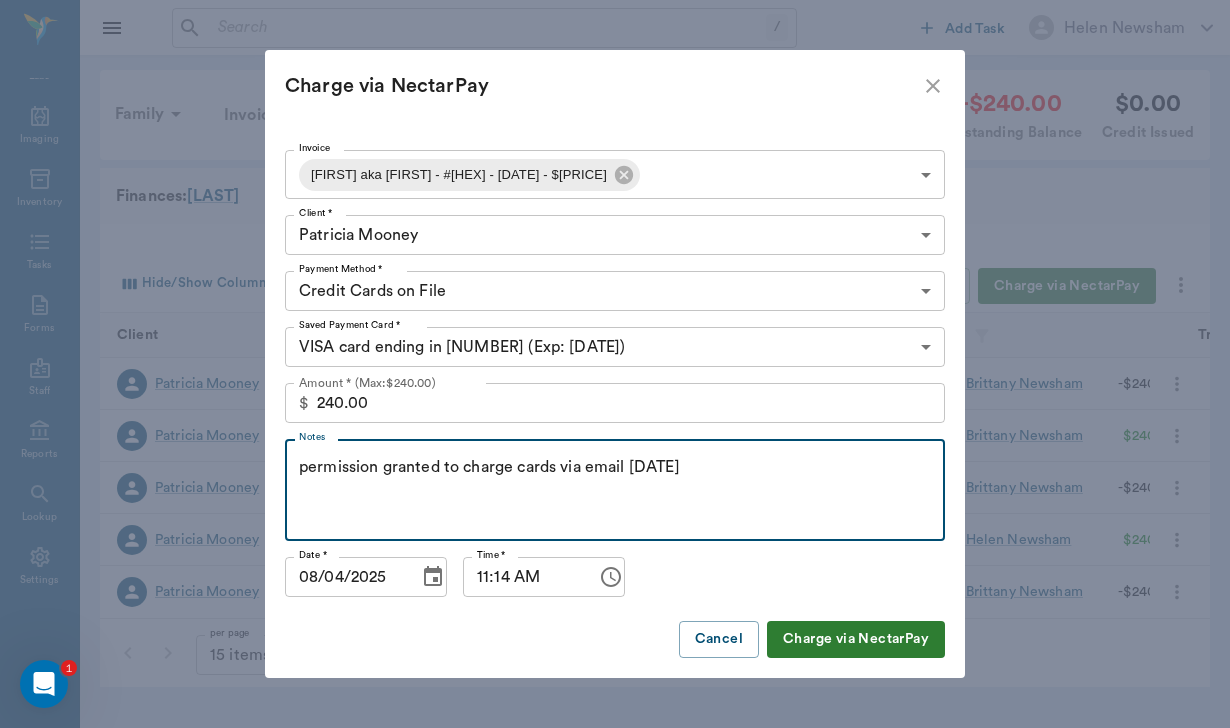 type on "permission granted to charge cards via email [DATE]" 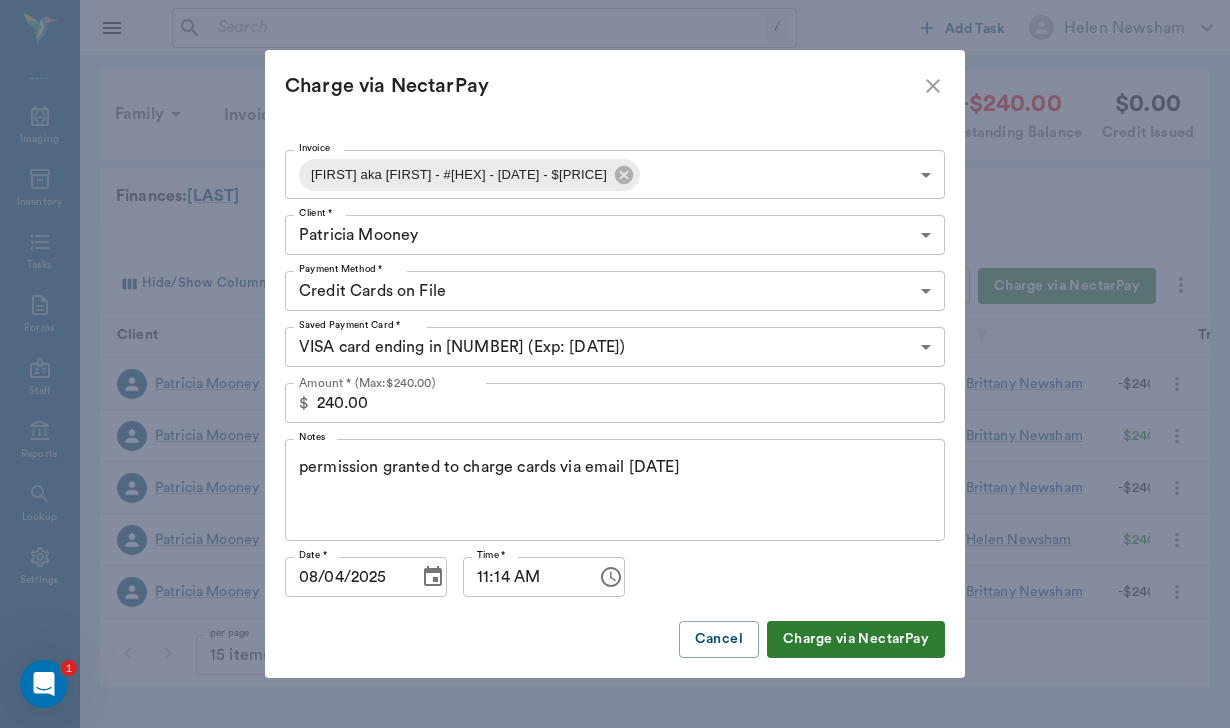 click on "Charge via NectarPay" at bounding box center (856, 639) 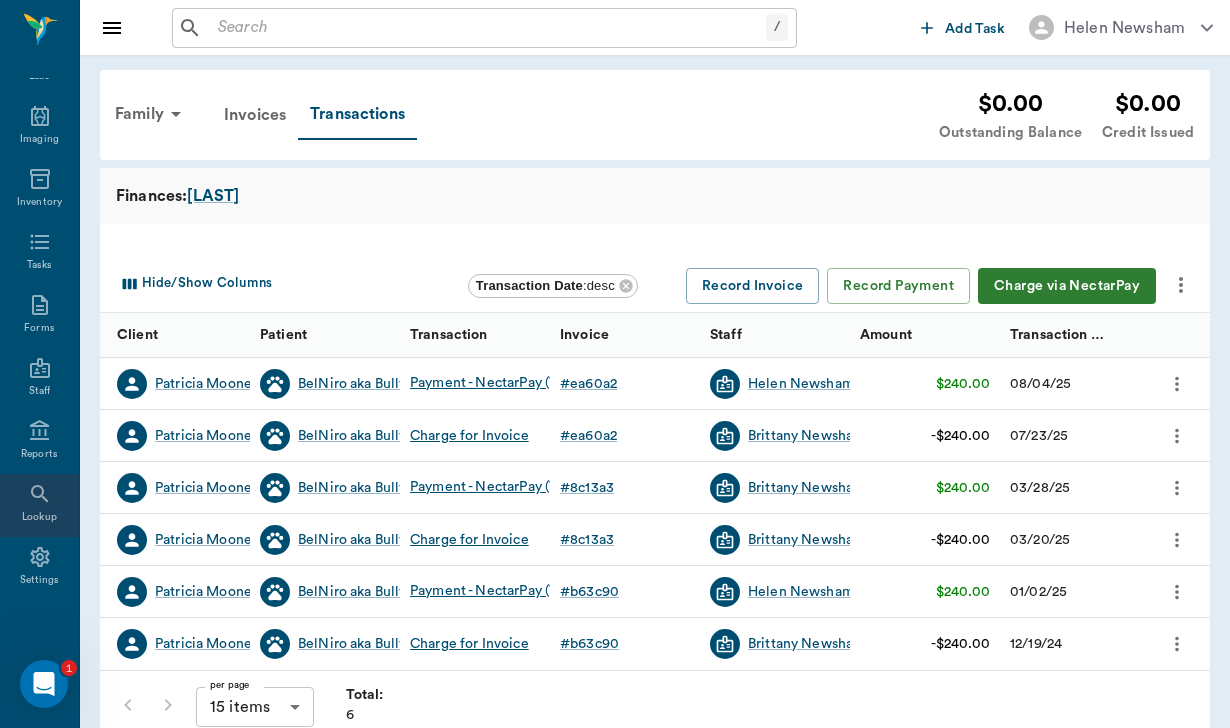 click on "Lookup" at bounding box center [39, 505] 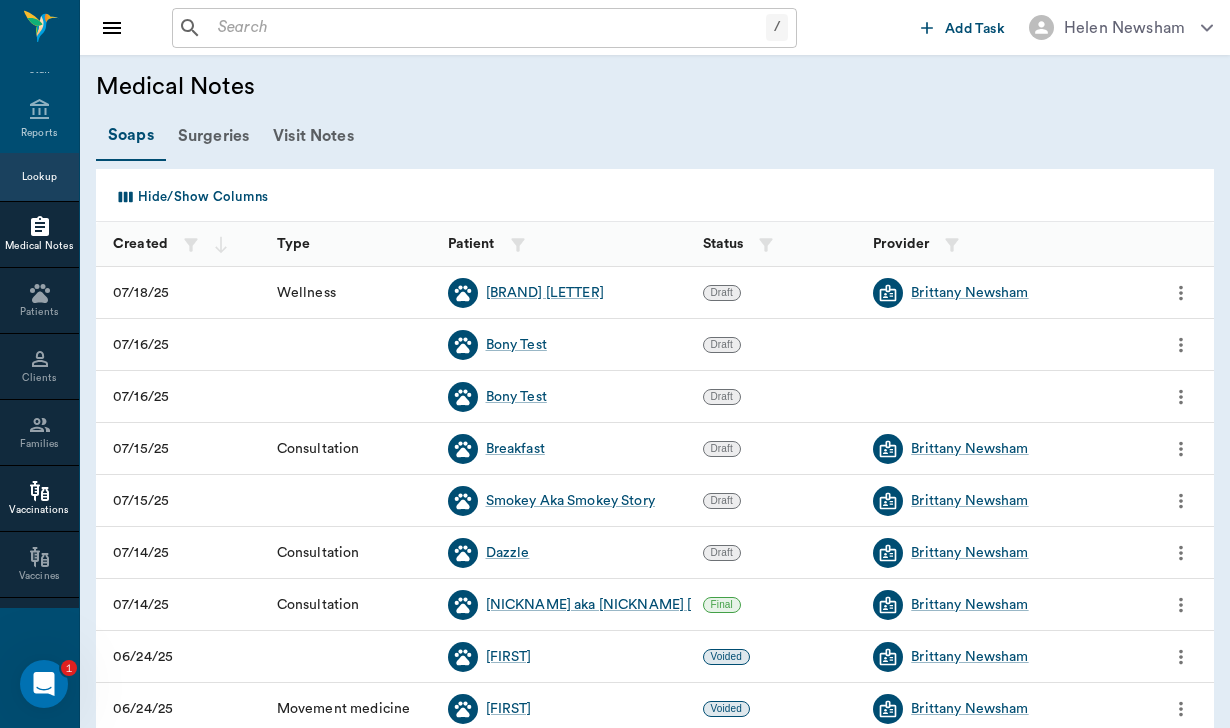 scroll, scrollTop: 531, scrollLeft: 0, axis: vertical 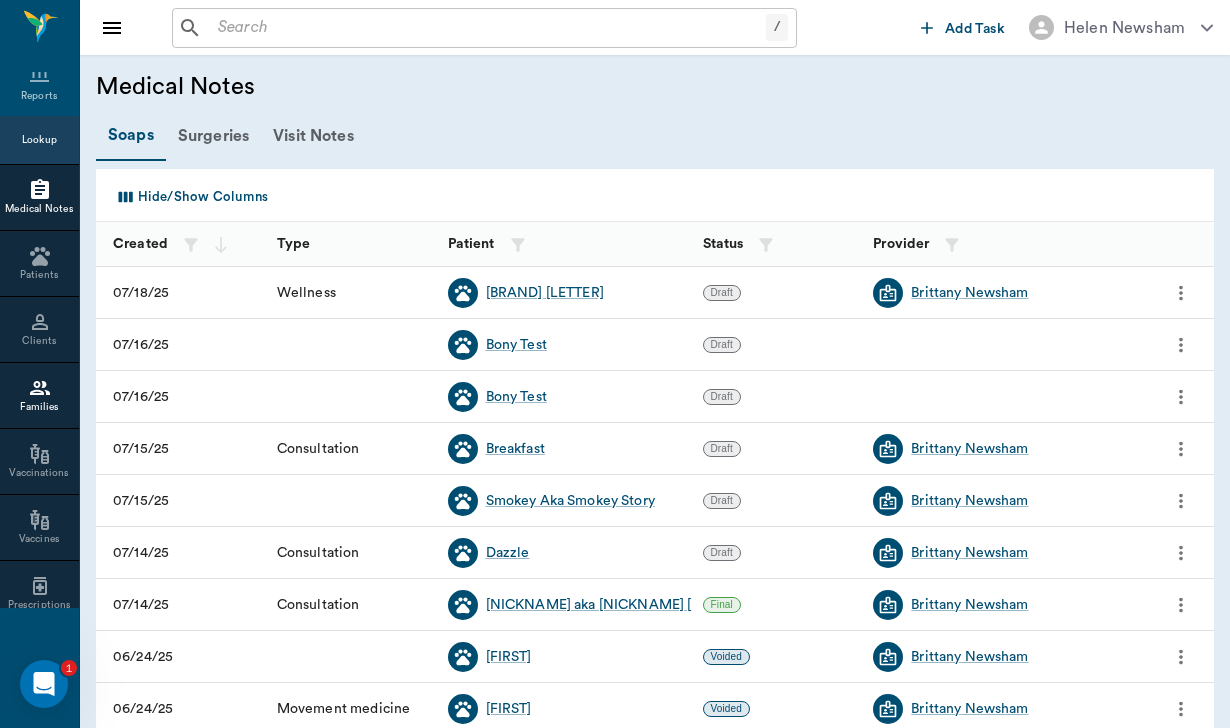 click 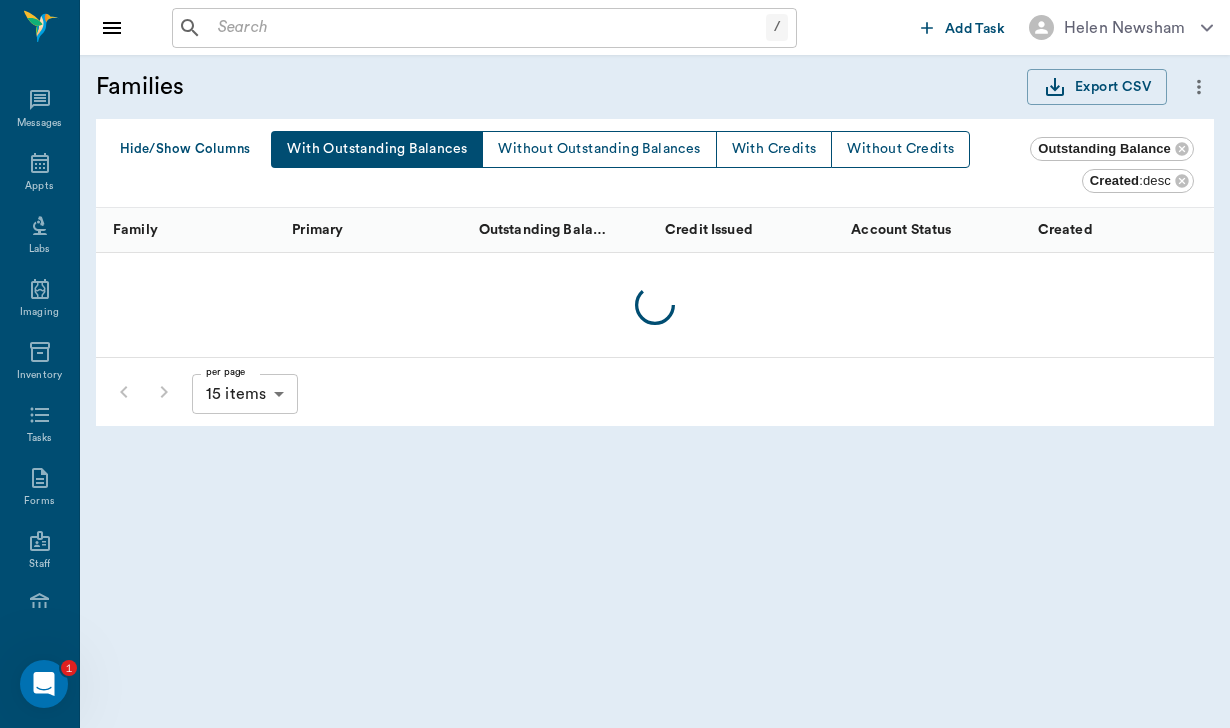 scroll, scrollTop: 531, scrollLeft: 0, axis: vertical 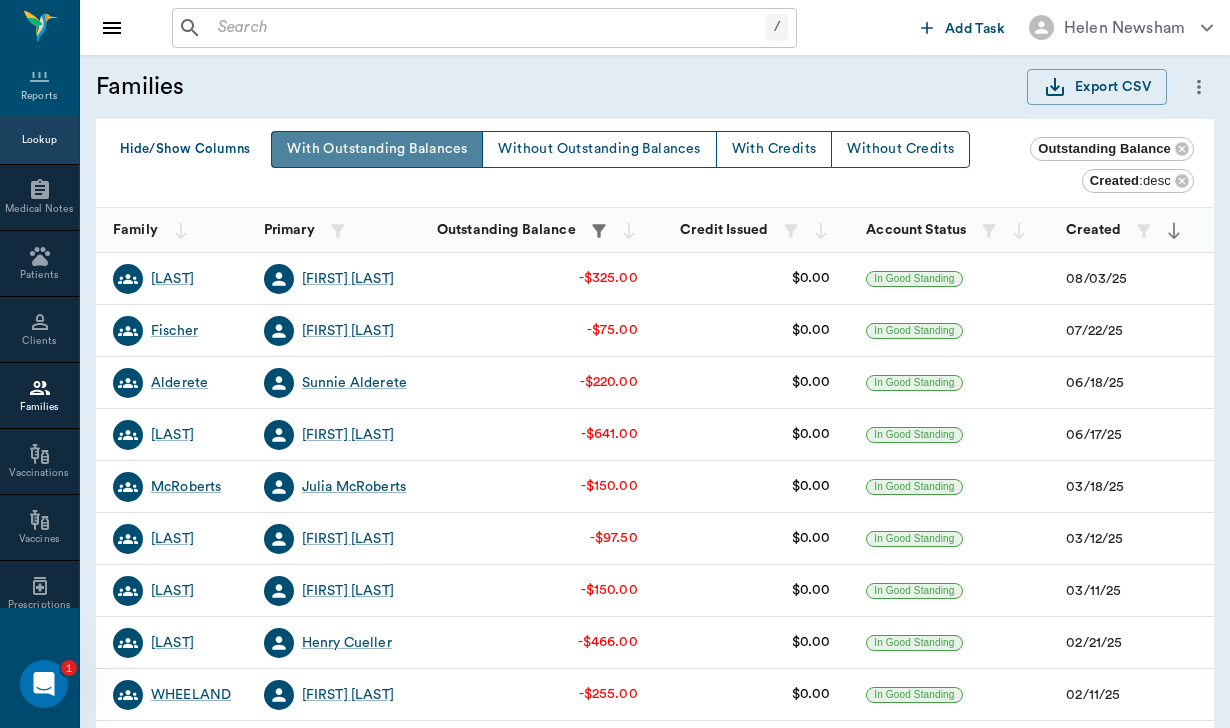 click on "With Outstanding Balances" at bounding box center (377, 149) 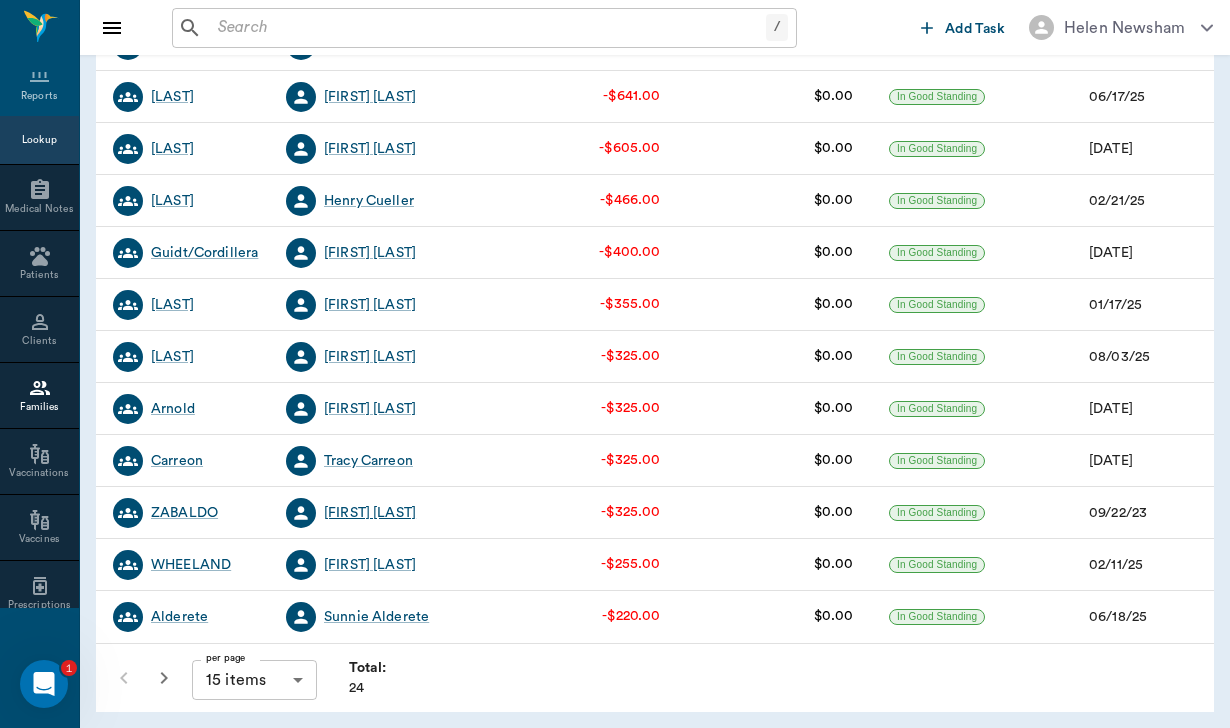 scroll, scrollTop: 390, scrollLeft: 0, axis: vertical 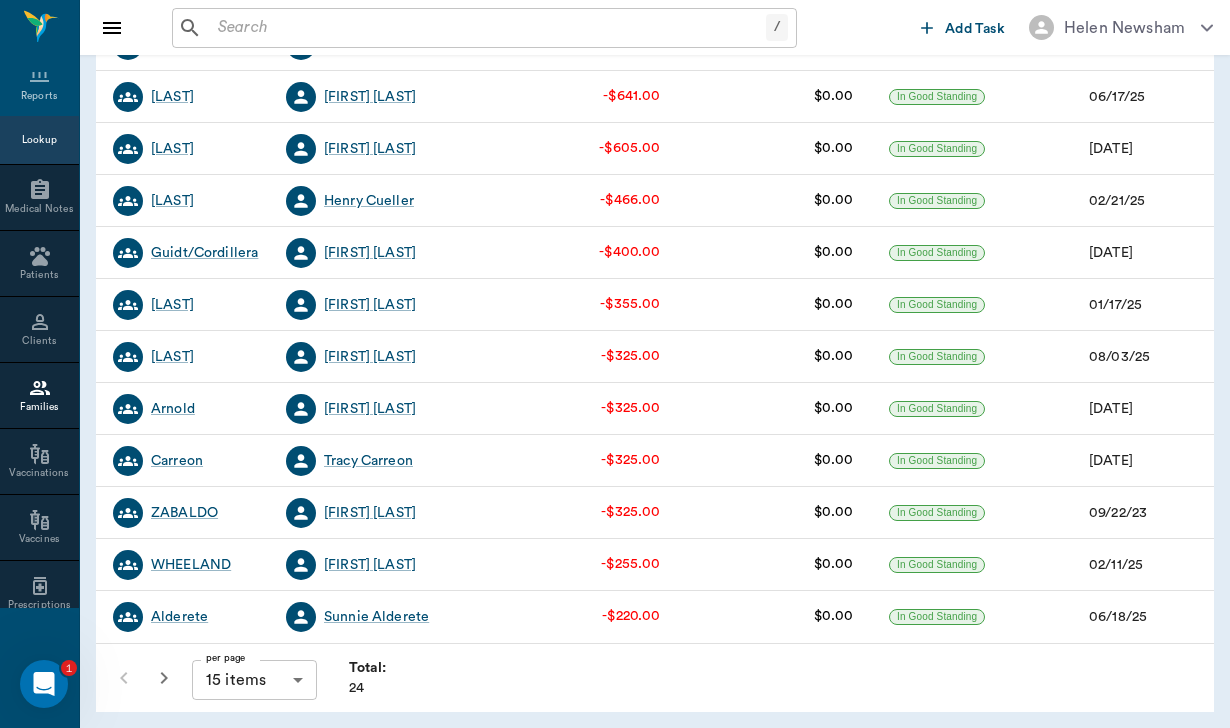 click on "Nectar Messages Appts Labs Imaging Inventory Tasks Forms Staff Reports Lookup Medical Notes Patients Clients Families Vaccinations Vaccines Prescriptions Declined Treatments Email Log Reminders Diagnoses NectarNote AI Settings Families Export CSV Hide/Show Columns With Outstanding Balances Without Outstanding Balances With Credits Without Credits Outstanding Balance Outstanding Balance :  desc Family Primary Outstanding Balance Credit Issued Account Status Created [LAST] [UNIT] [FIRST] [LAST] $[PRICE] $[PRICE] In Good Standing [DATE] [LAST] [FIRST] [LAST] $[PRICE] $[PRICE] In Good Standing [DATE] [LAST] [FIRST] [LAST] $[PRICE] $[PRICE] In Good Standing [DATE] [LAST] [FIRST] [LAST] $[PRICE] $[PRICE] In Good Standing [DATE] [LAST] [FIRST] [LAST] $[PRICE] $[PRICE] In Good Standing [DATE] [LAST] [FIRST] [LAST] $[PRICE] $[PRICE] In Good Standing [DATE] [LAST] [FIRST] [LAST] $[PRICE] $[PRICE] In Good Standing [DATE] [LAST] [FIRST] [LAST] $[PRICE] $[PRICE] In Good Standing [DATE]" at bounding box center [615, 169] 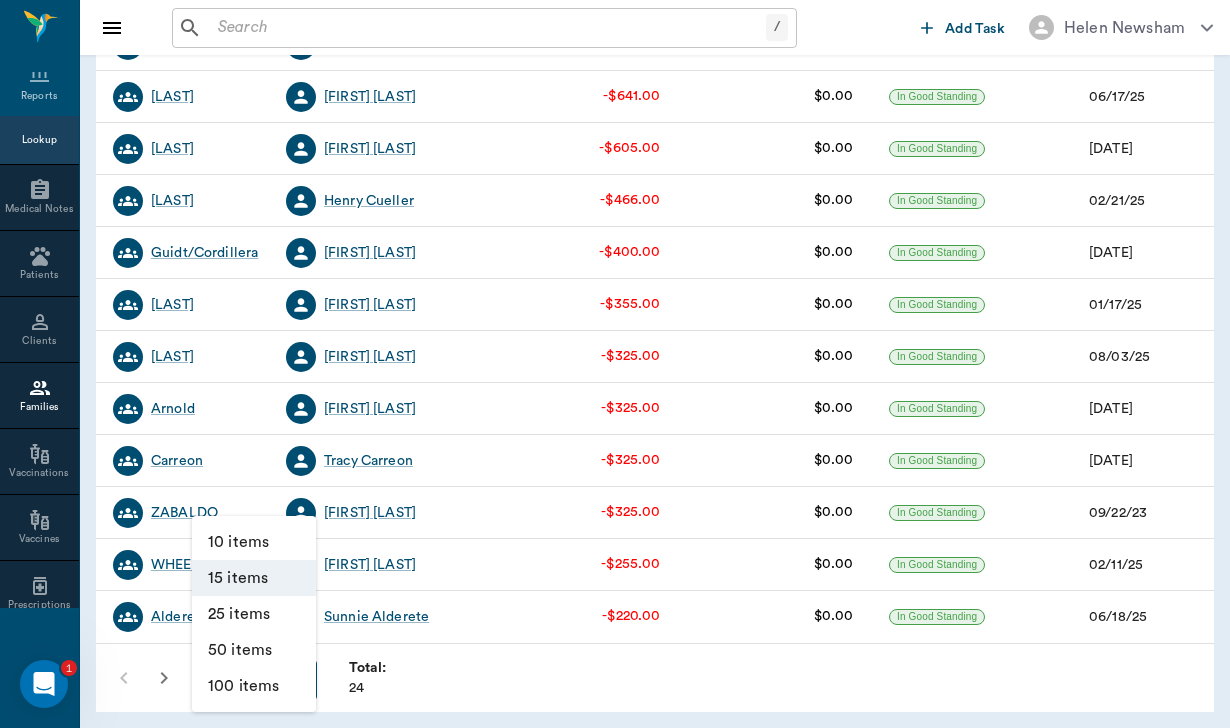 click on "25 items" at bounding box center [254, 614] 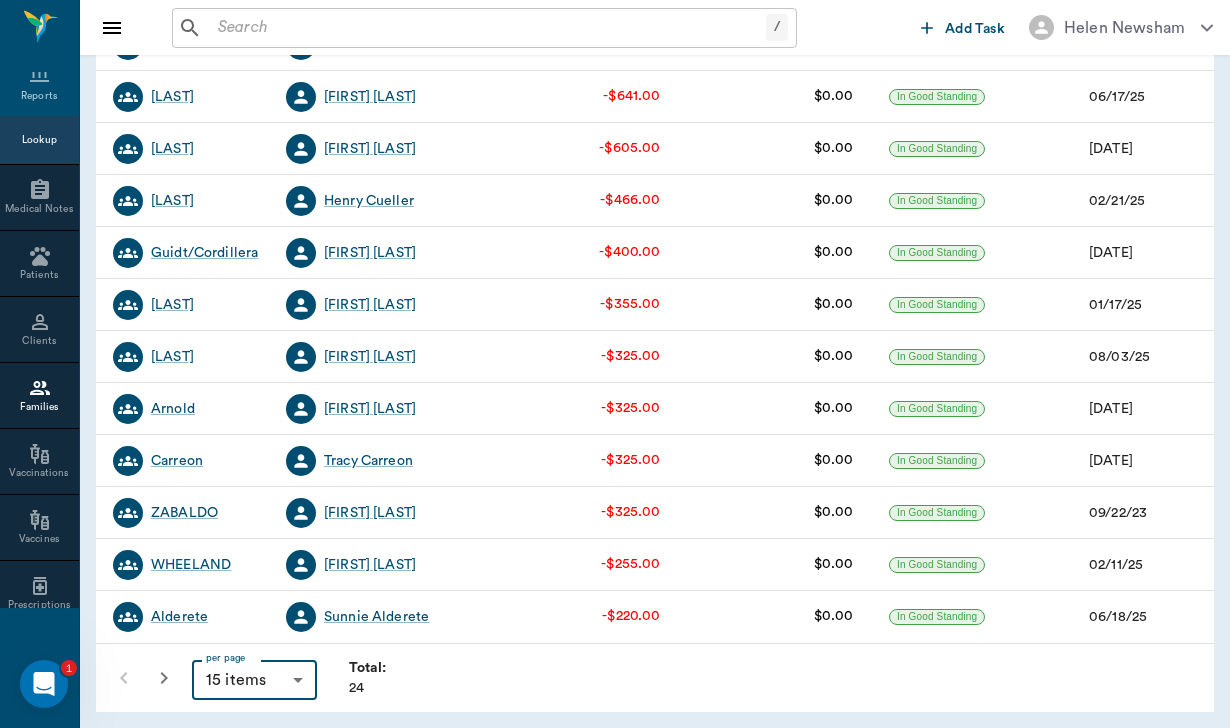 scroll, scrollTop: 0, scrollLeft: 0, axis: both 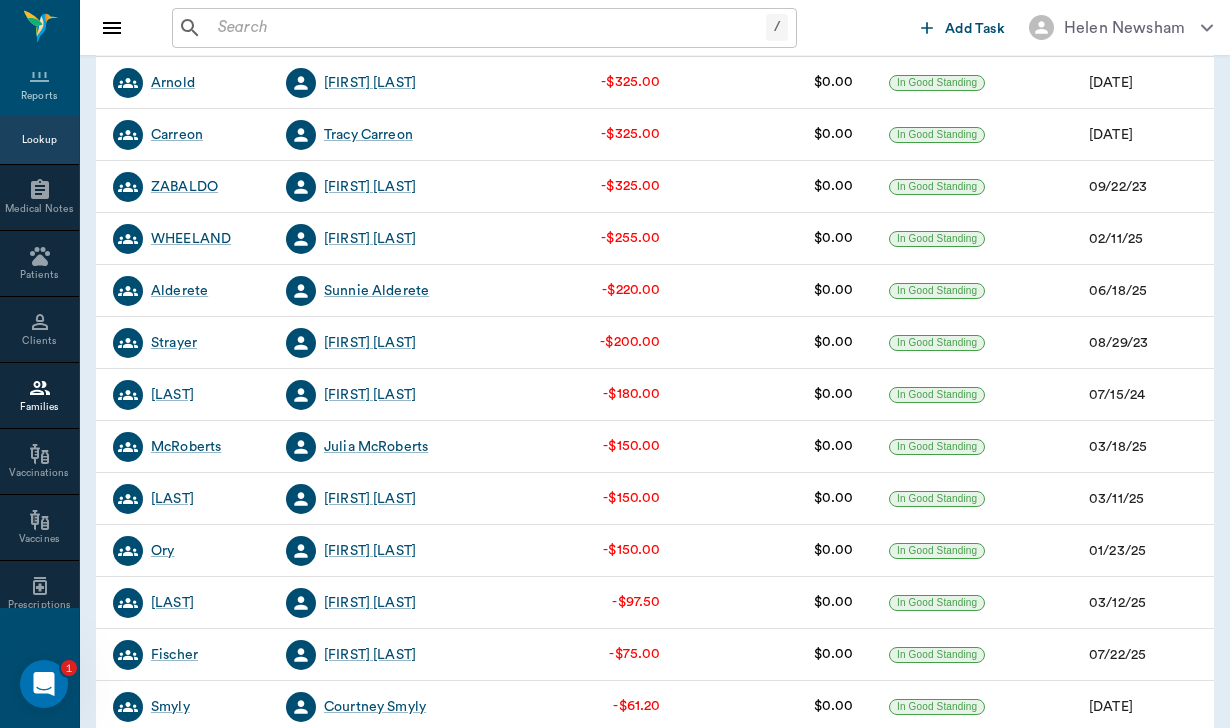 click on "/ ​" at bounding box center (484, 28) 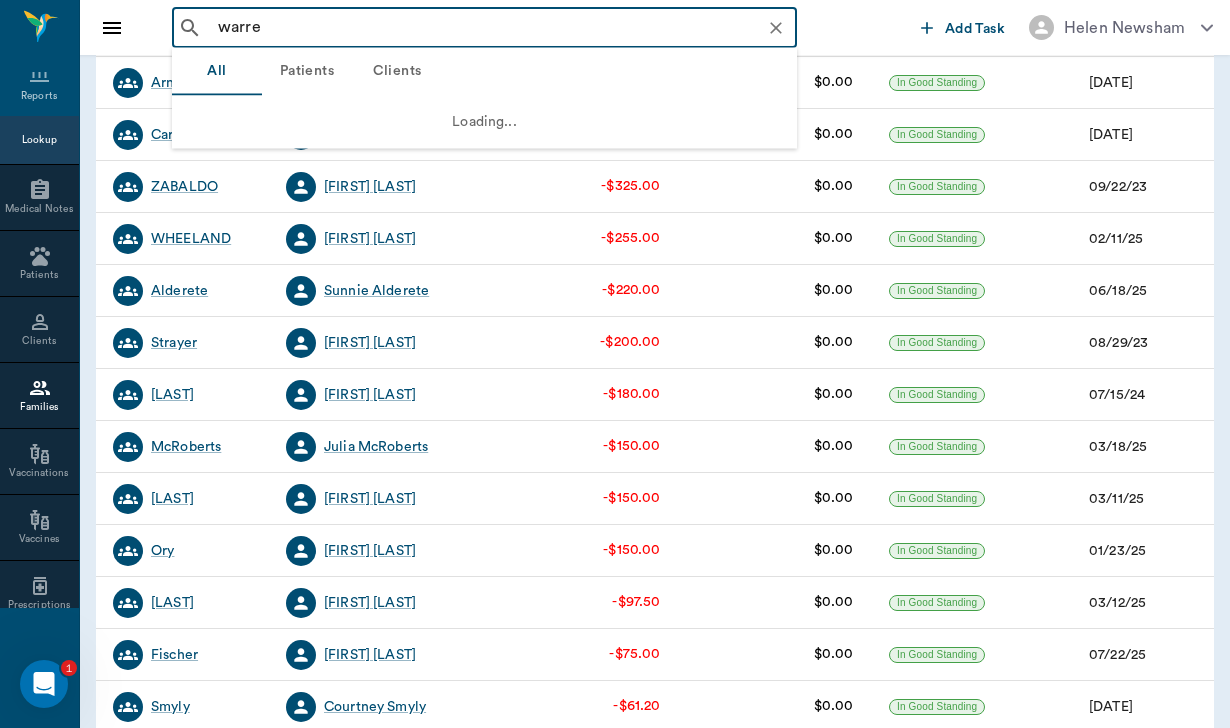 type on "[LAST]" 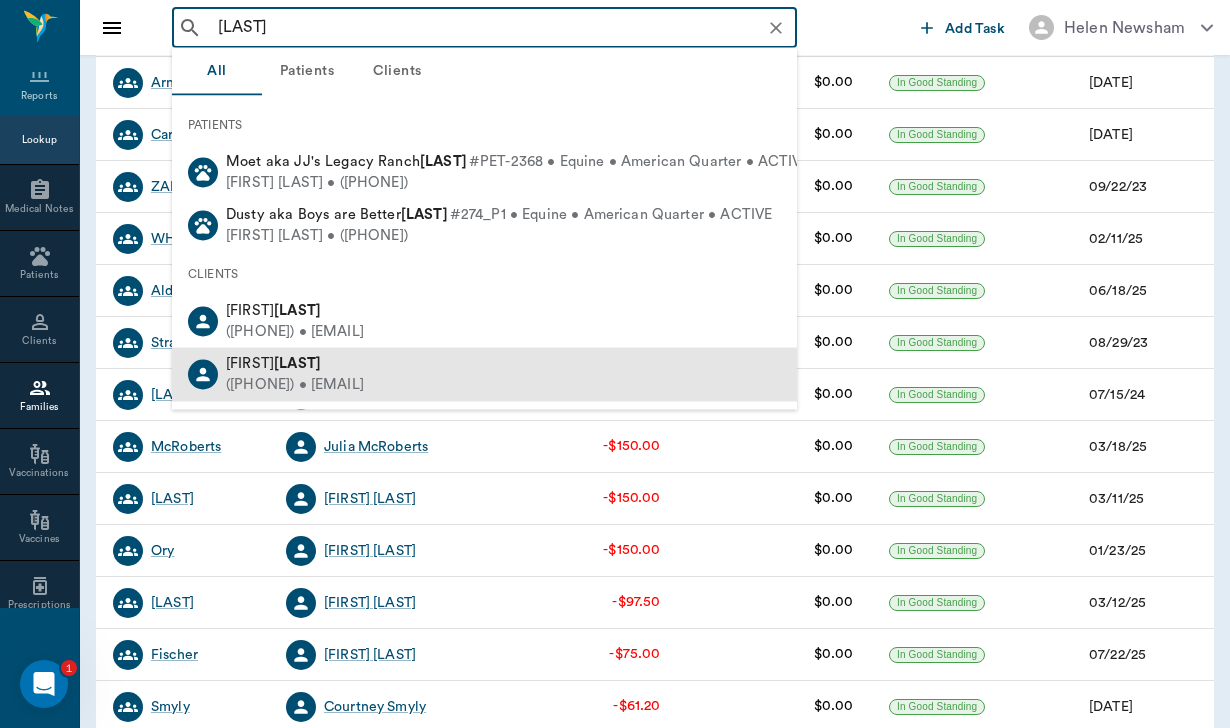 click on "([PHONE])   • [EMAIL]" at bounding box center [295, 384] 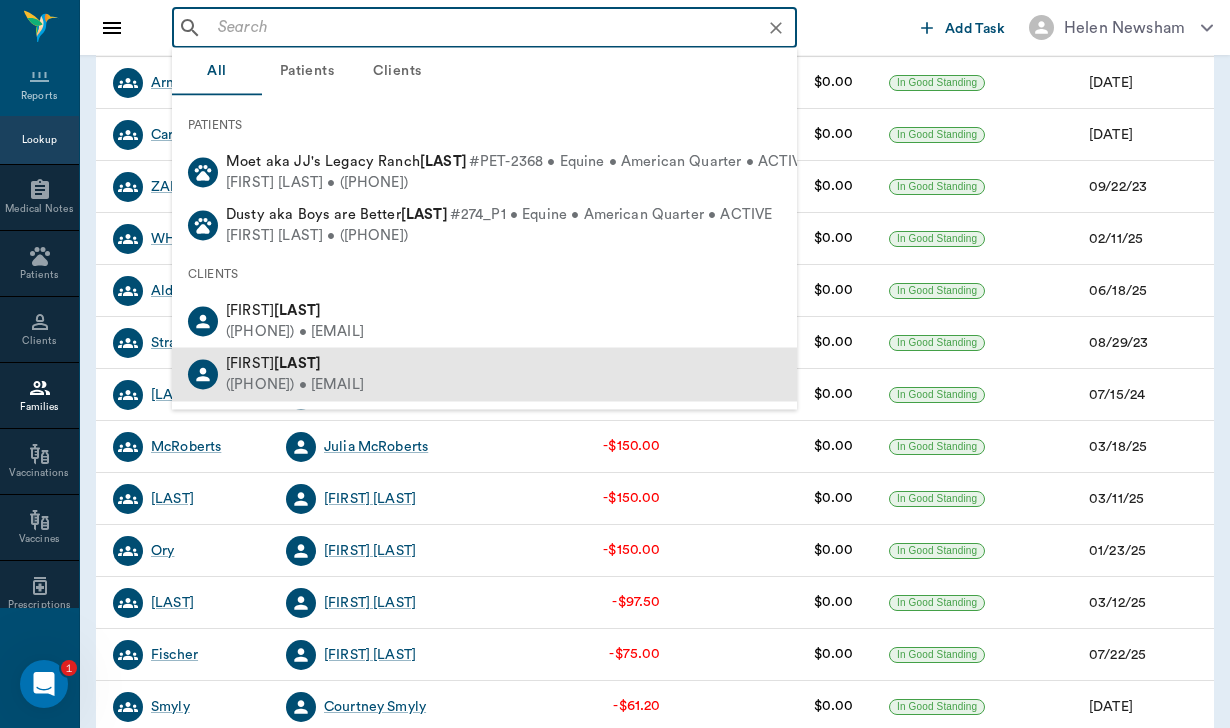 scroll, scrollTop: 0, scrollLeft: 0, axis: both 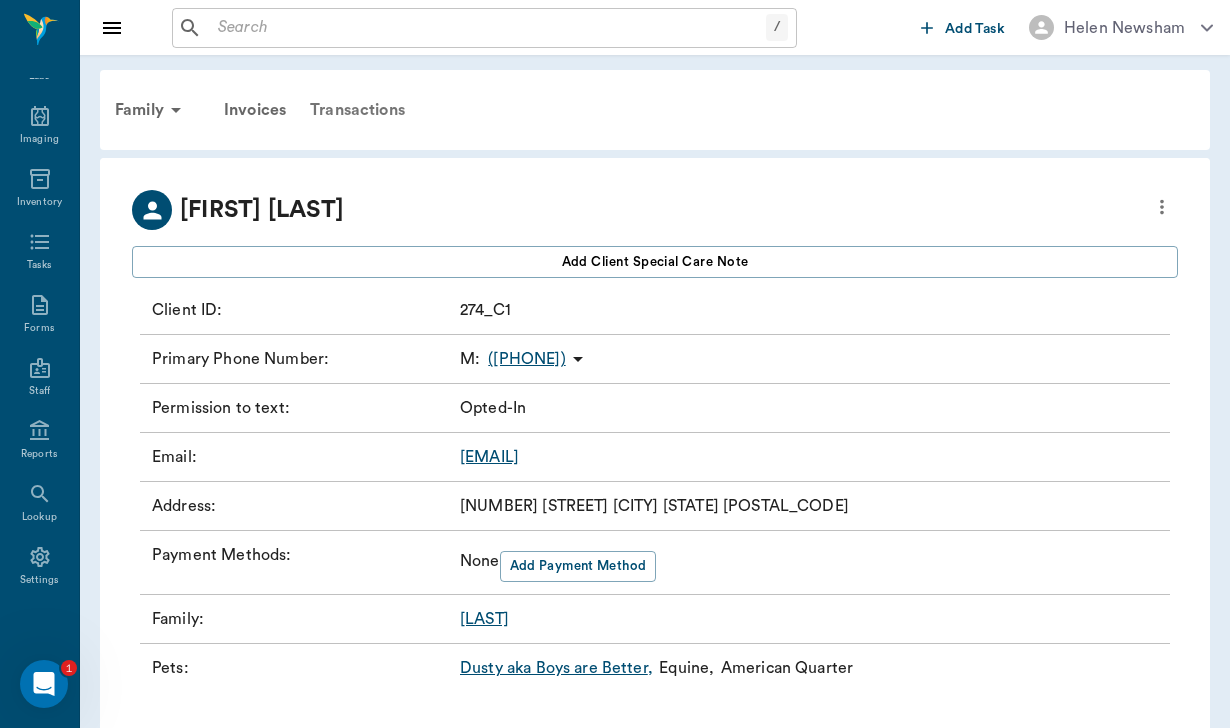 click on "Transactions" at bounding box center (357, 110) 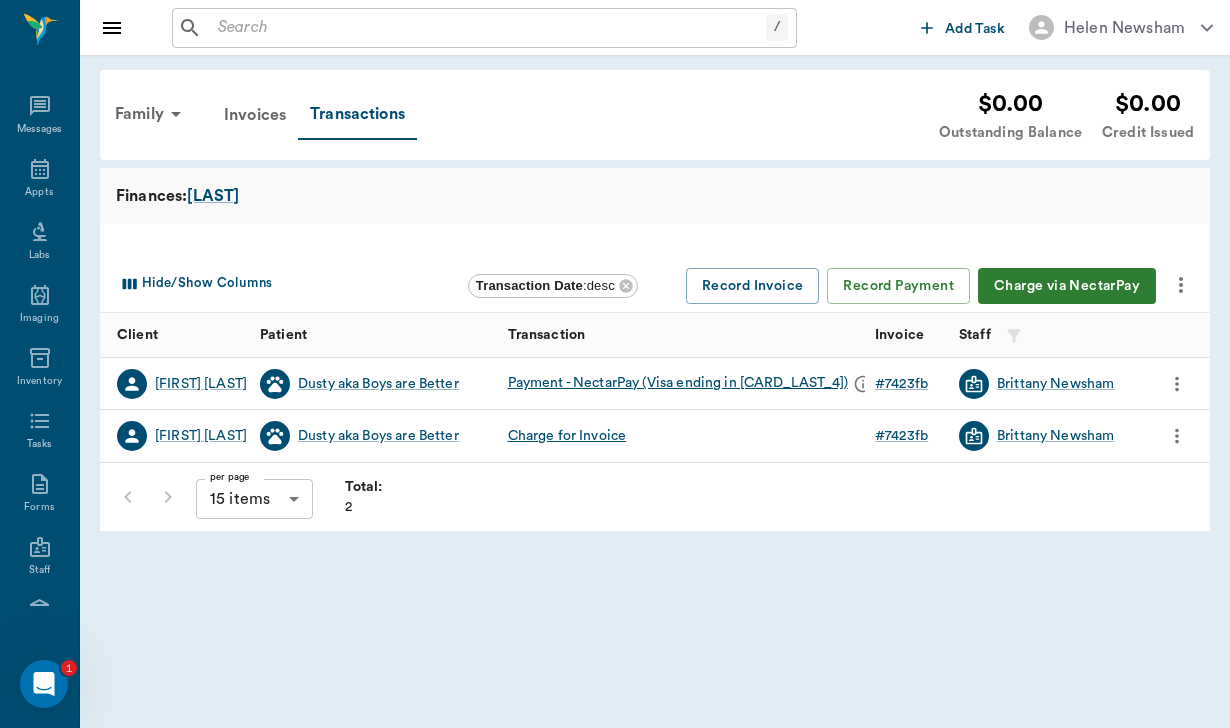 scroll, scrollTop: 184, scrollLeft: 0, axis: vertical 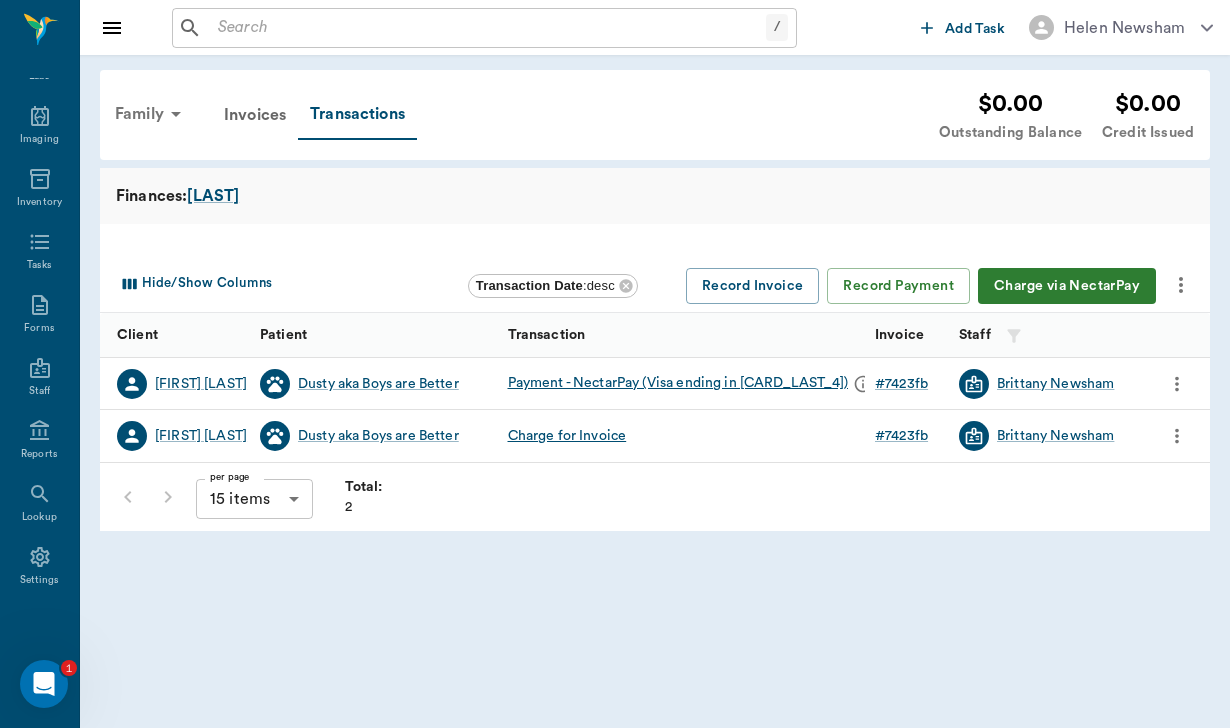 click on "Family" at bounding box center [151, 114] 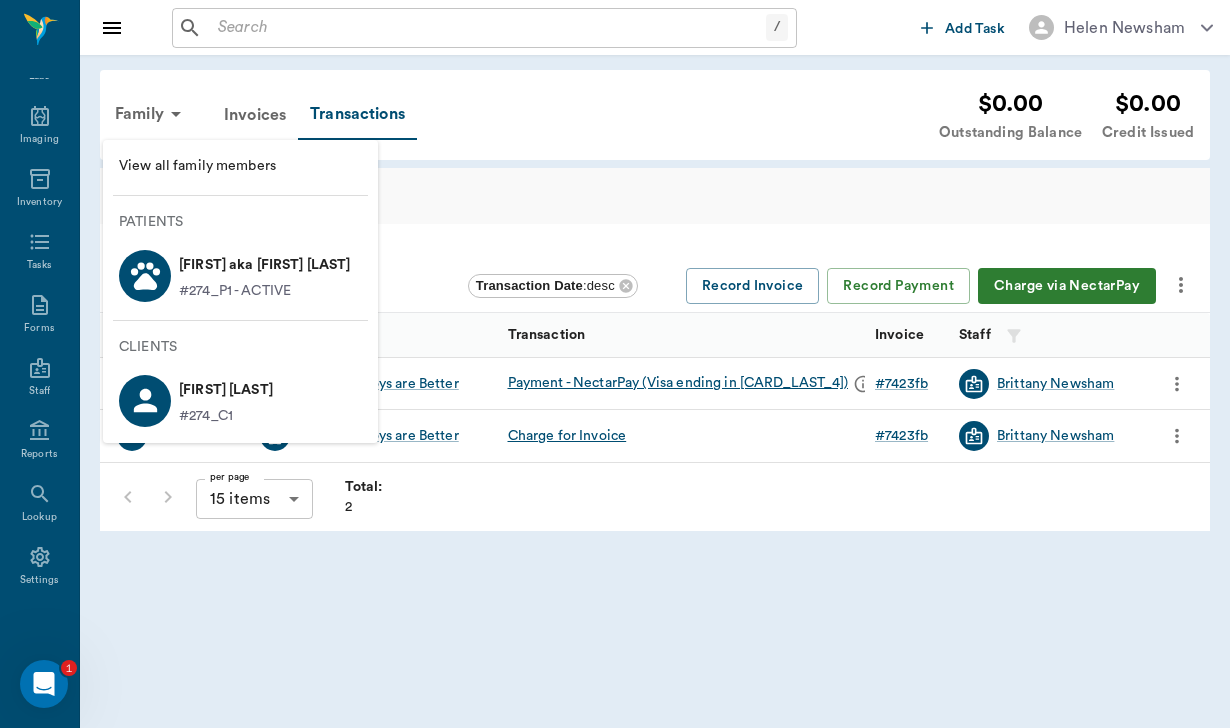 click on "[FIRST] aka [FIRST] [LAST]" at bounding box center [264, 265] 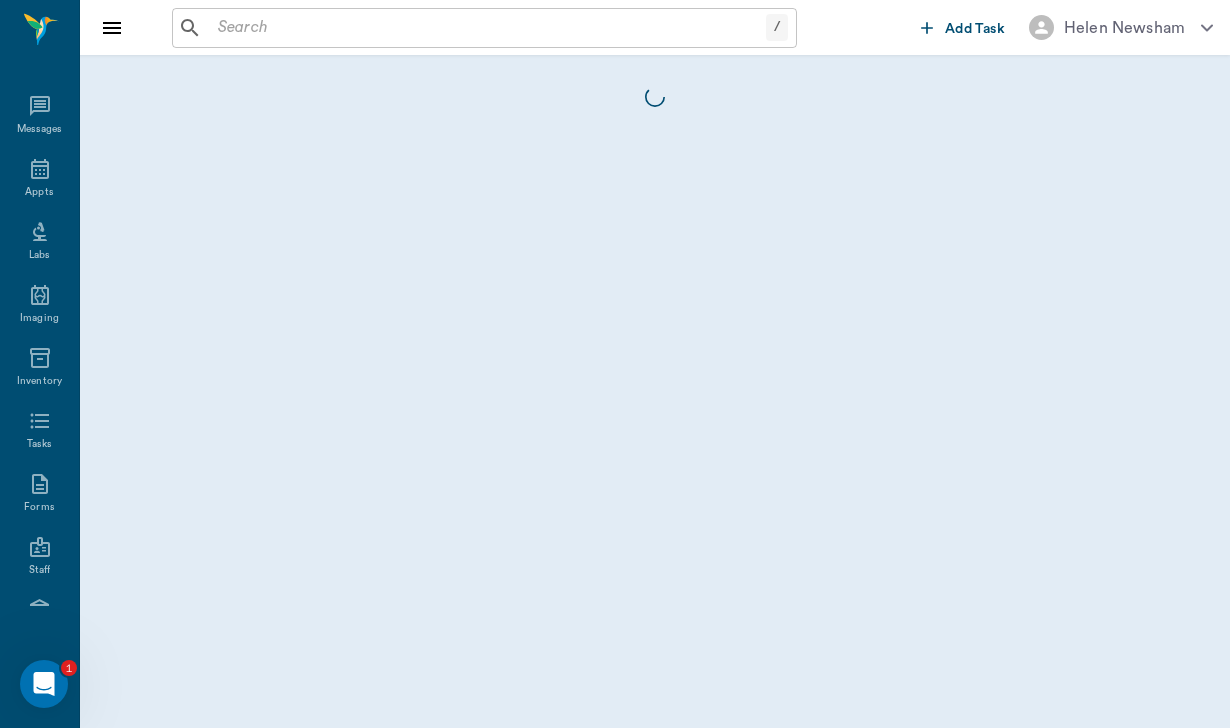 scroll, scrollTop: 184, scrollLeft: 0, axis: vertical 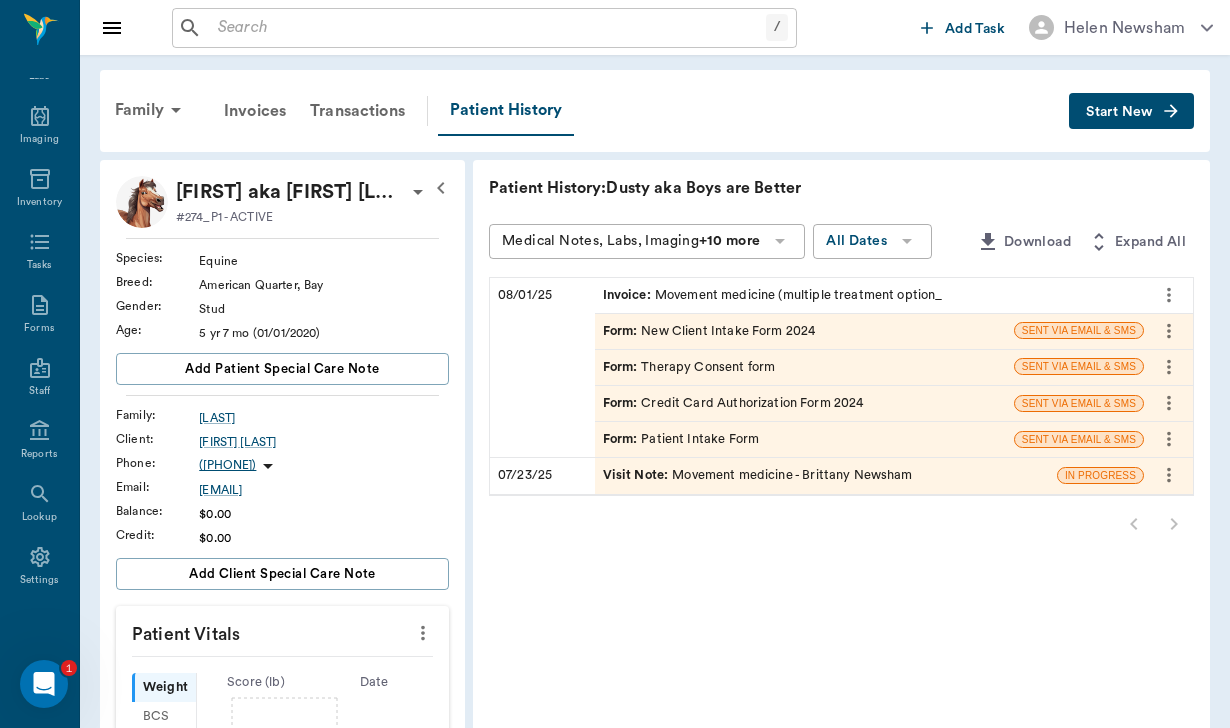 click on "/ ​" at bounding box center (484, 28) 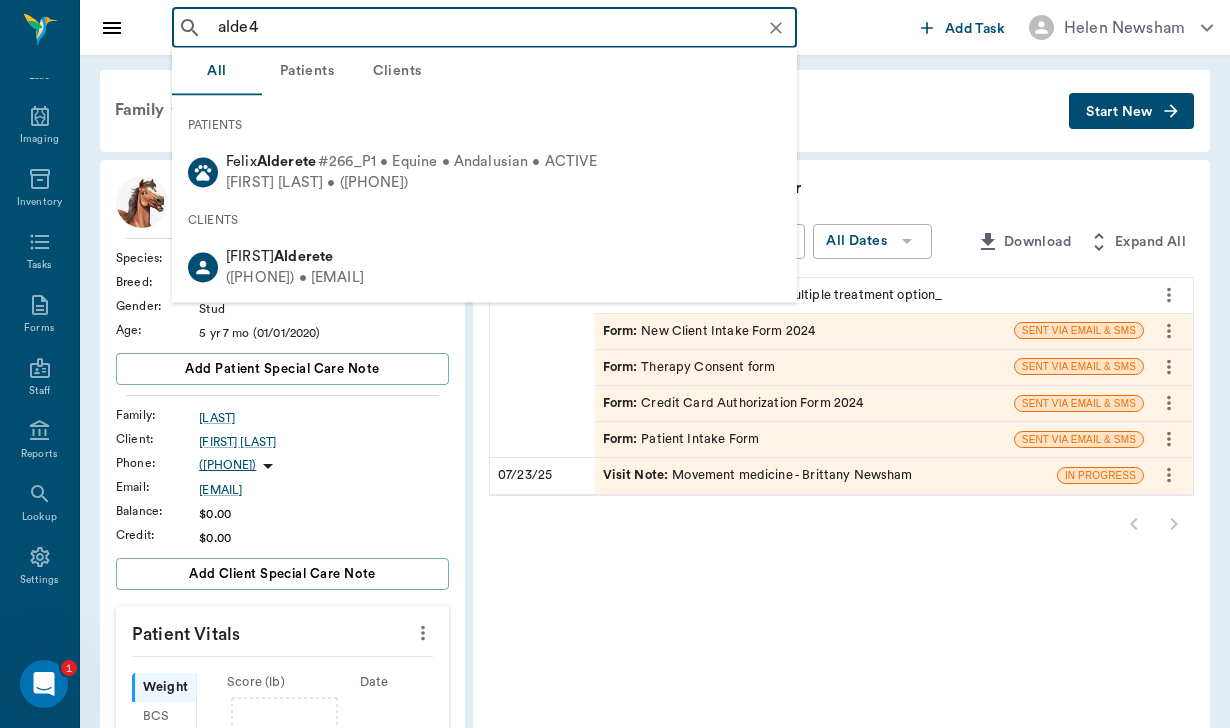 type on "alde" 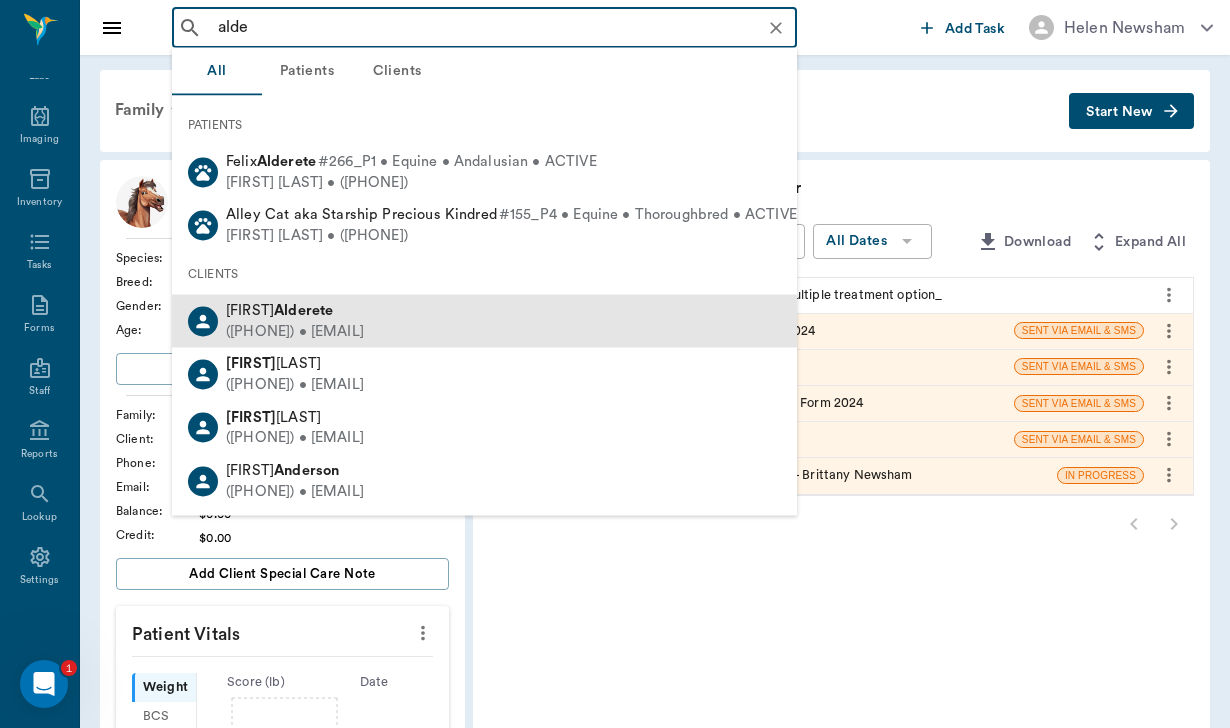 click on "([PHONE])   • [EMAIL]" at bounding box center (295, 331) 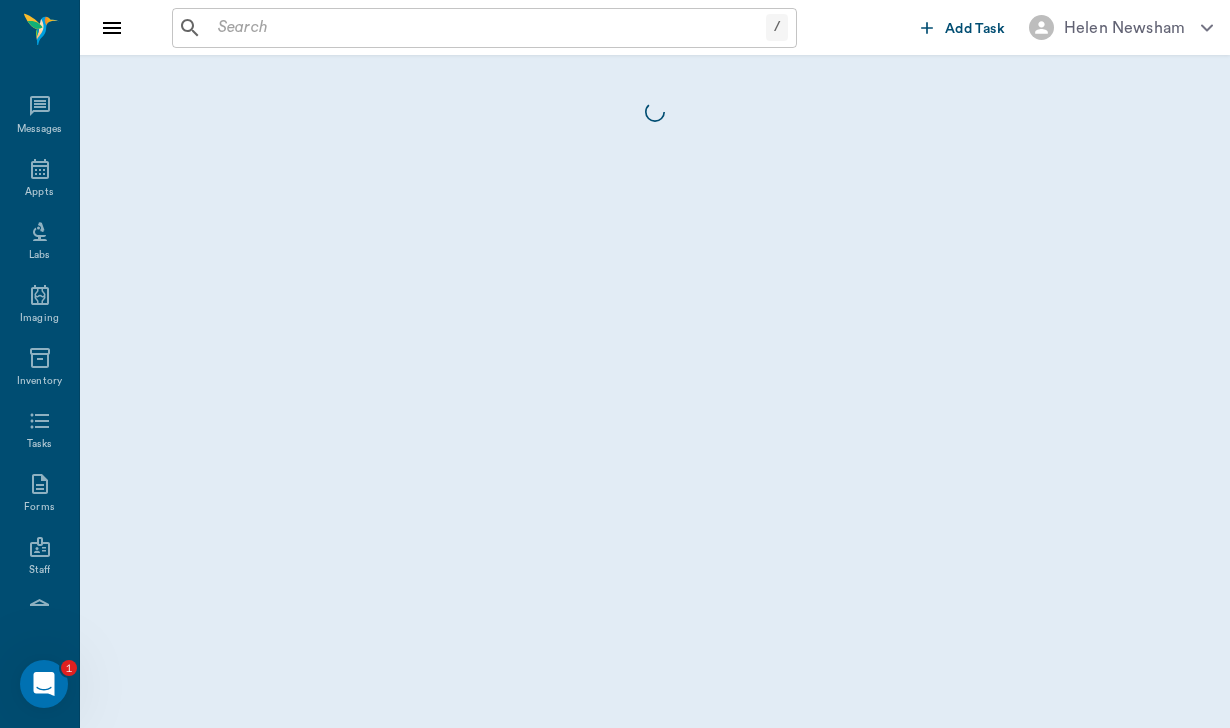 scroll, scrollTop: 184, scrollLeft: 0, axis: vertical 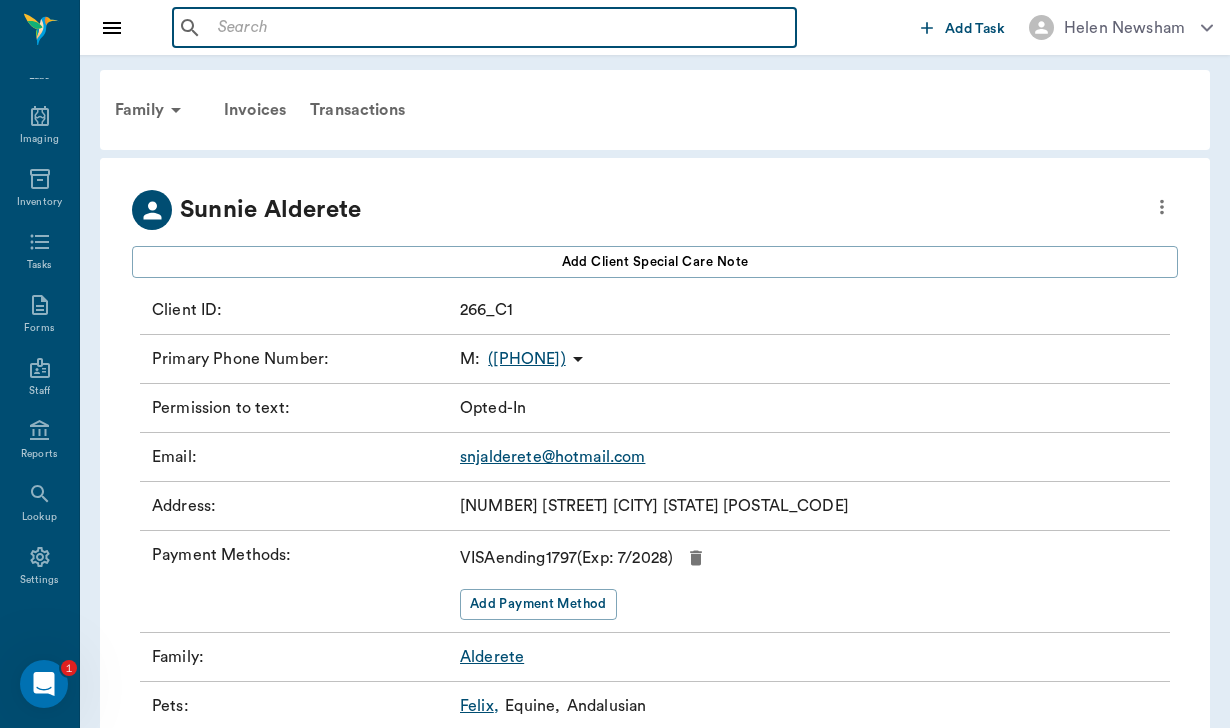 click at bounding box center [499, 28] 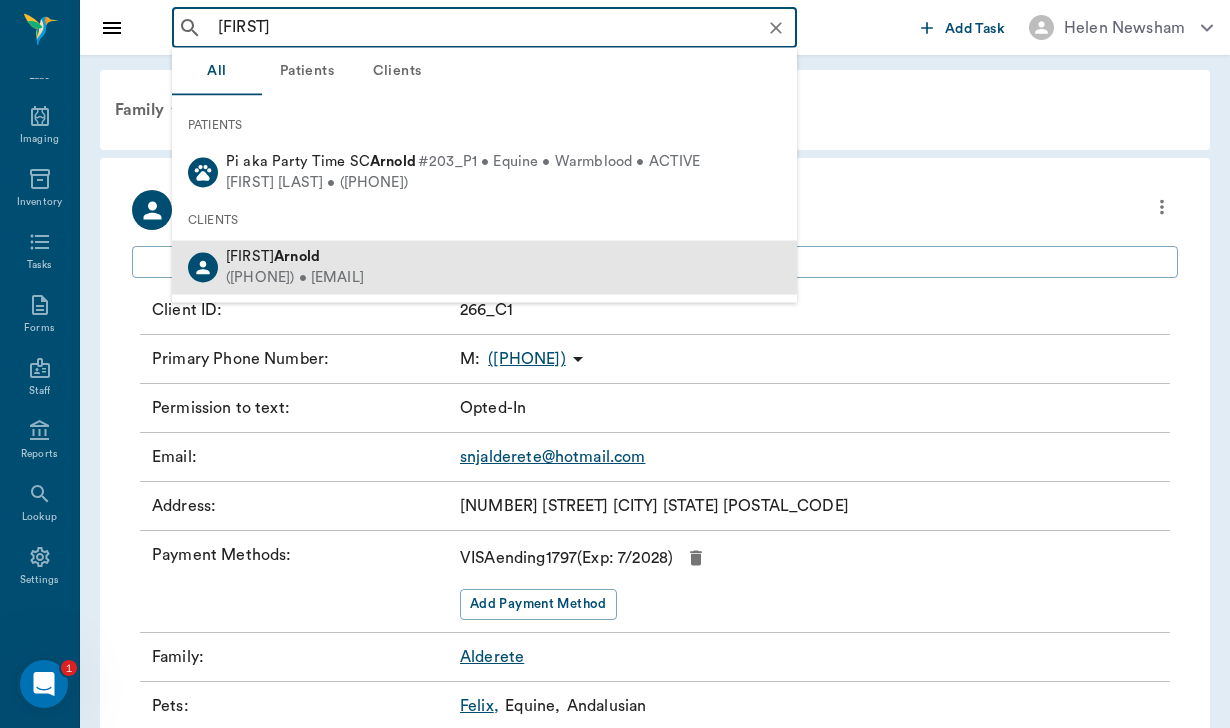 click on "([PHONE])   • [EMAIL]" at bounding box center [295, 278] 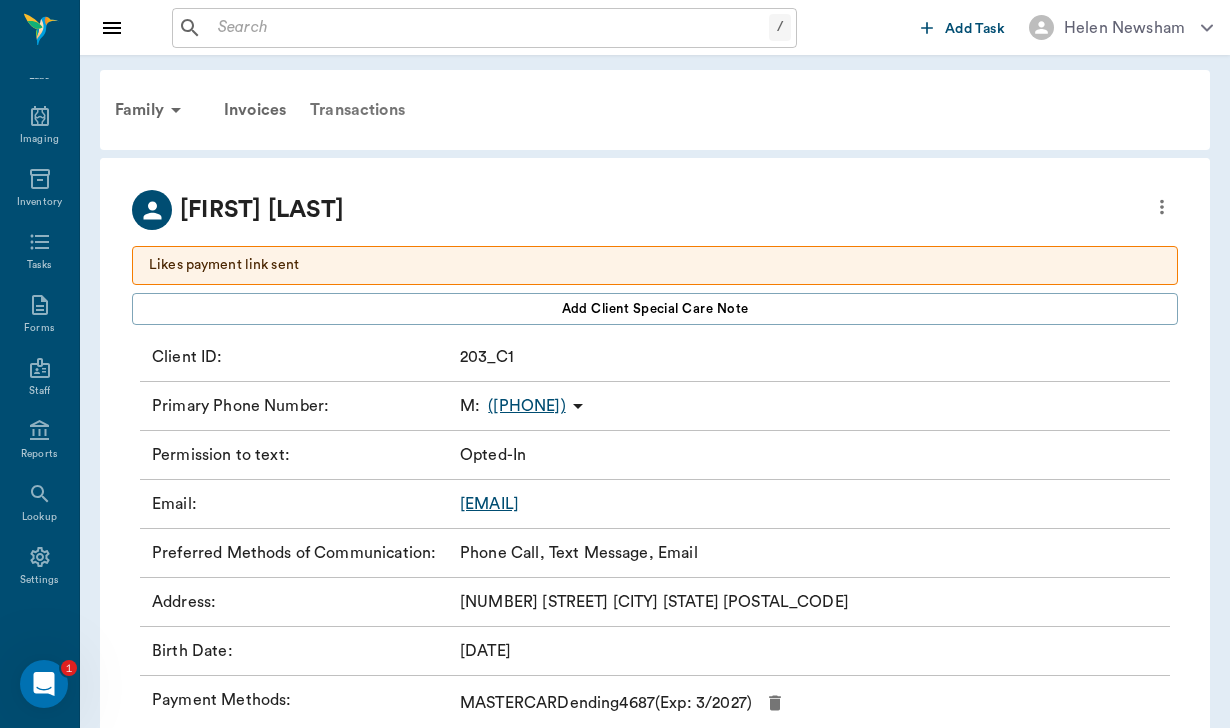 click on "Transactions" at bounding box center (357, 110) 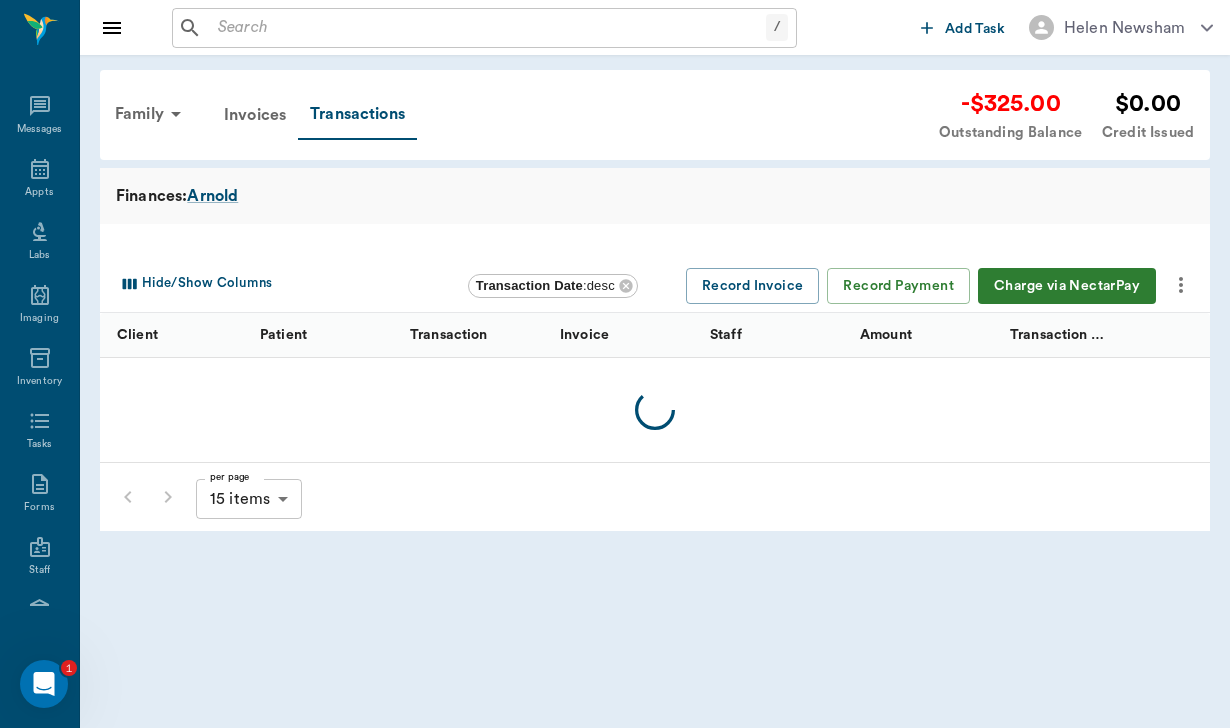scroll, scrollTop: 184, scrollLeft: 0, axis: vertical 